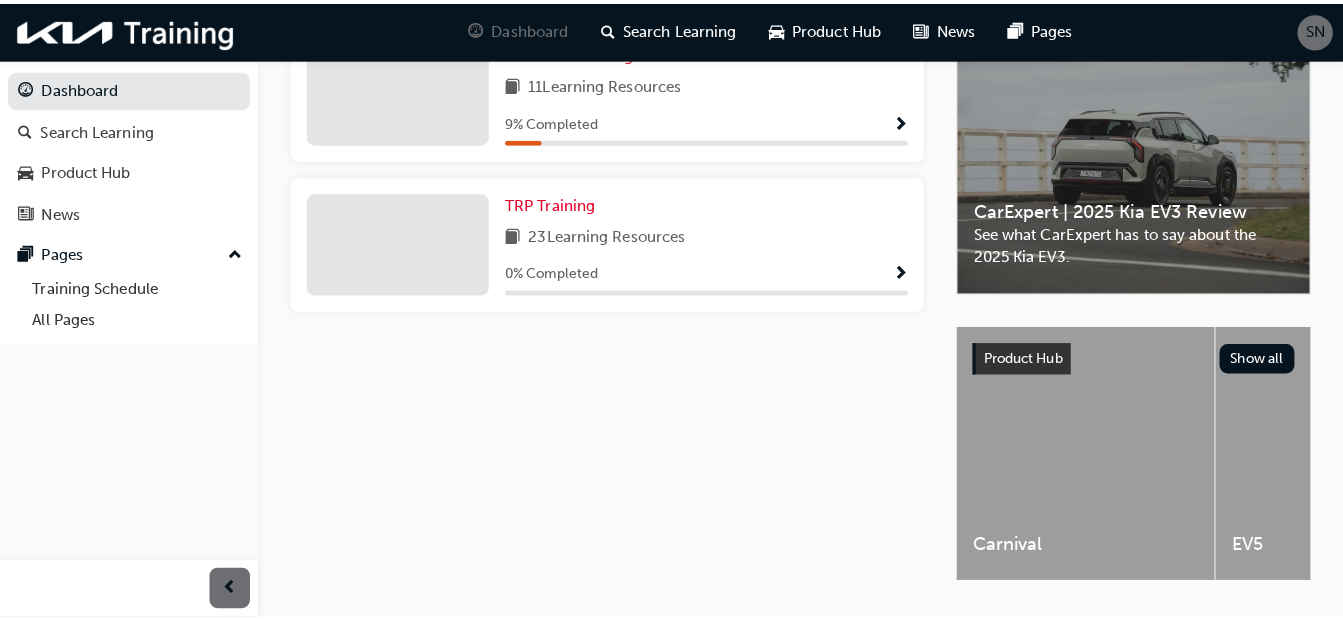 scroll, scrollTop: 368, scrollLeft: 0, axis: vertical 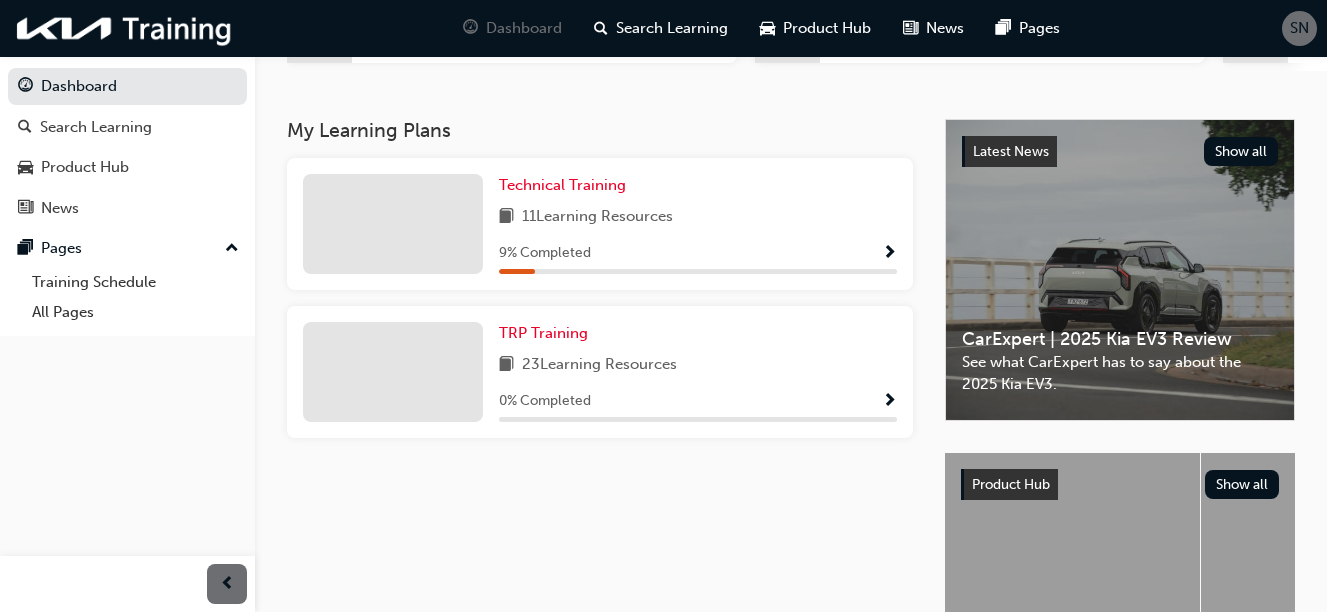 drag, startPoint x: 600, startPoint y: 581, endPoint x: 646, endPoint y: 459, distance: 130.38405 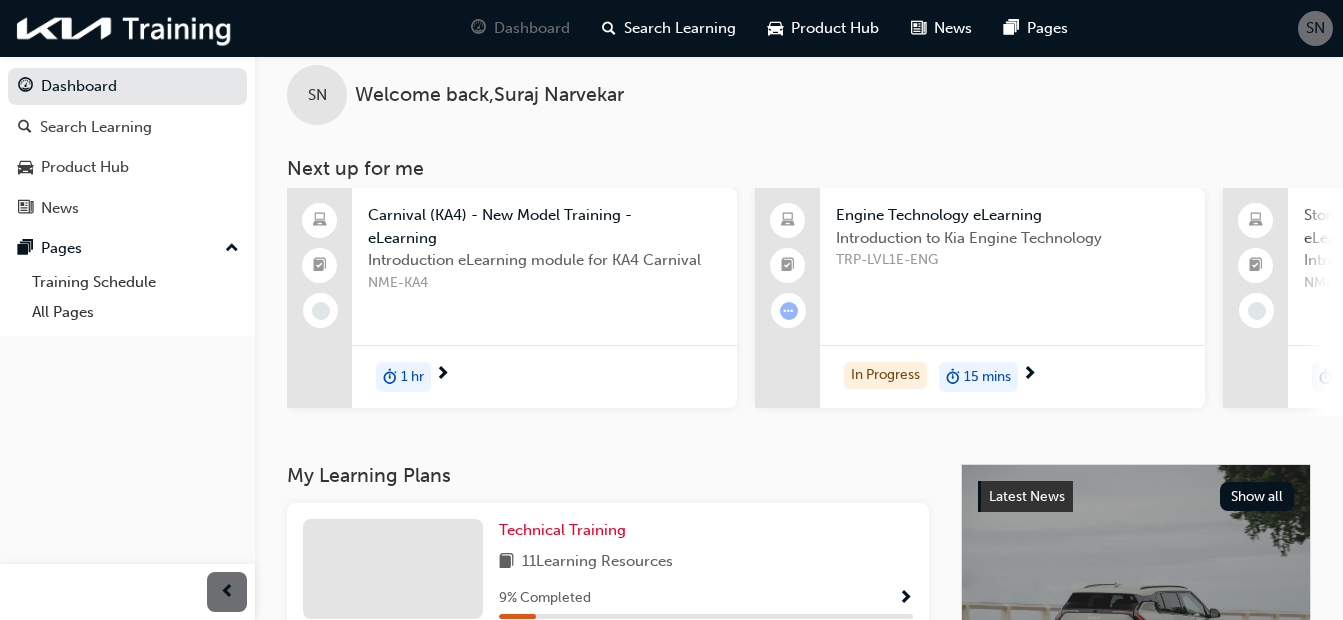 scroll, scrollTop: 0, scrollLeft: 0, axis: both 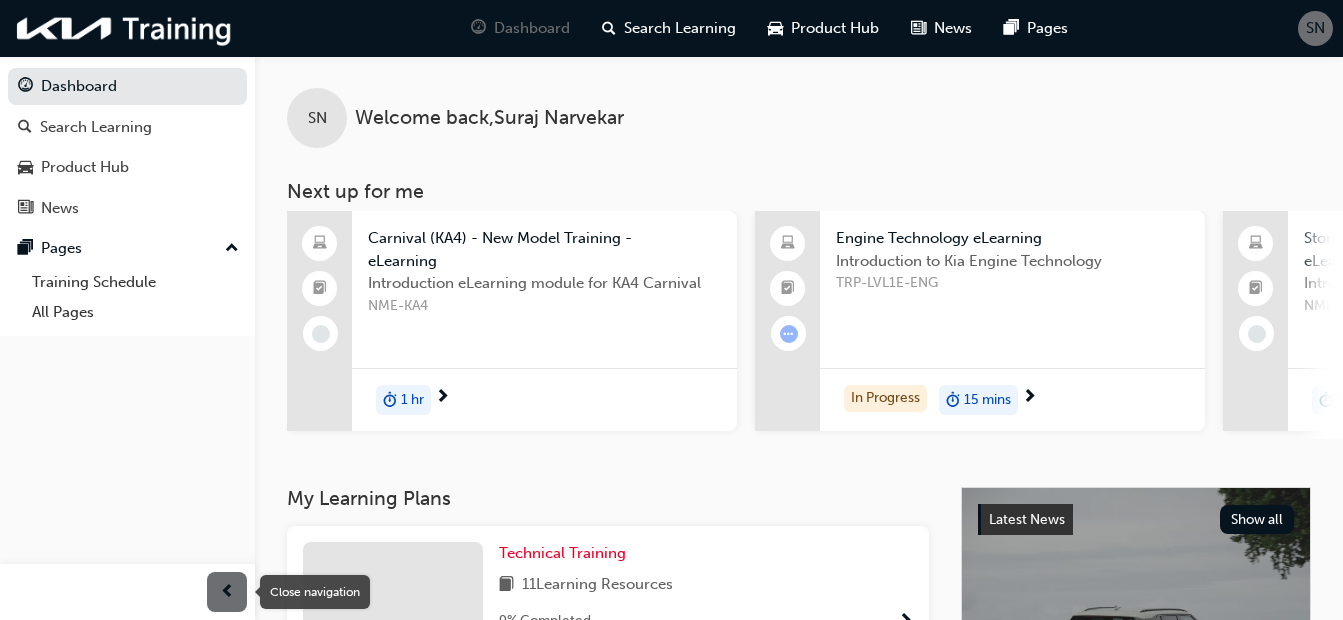 type 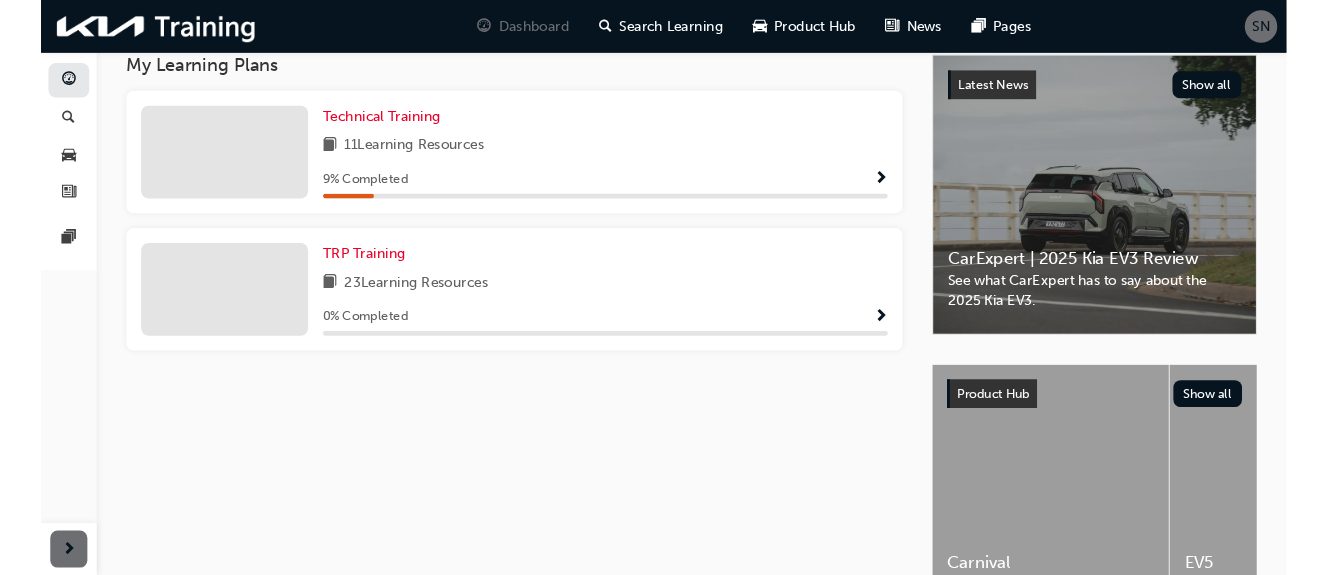 scroll, scrollTop: 553, scrollLeft: 0, axis: vertical 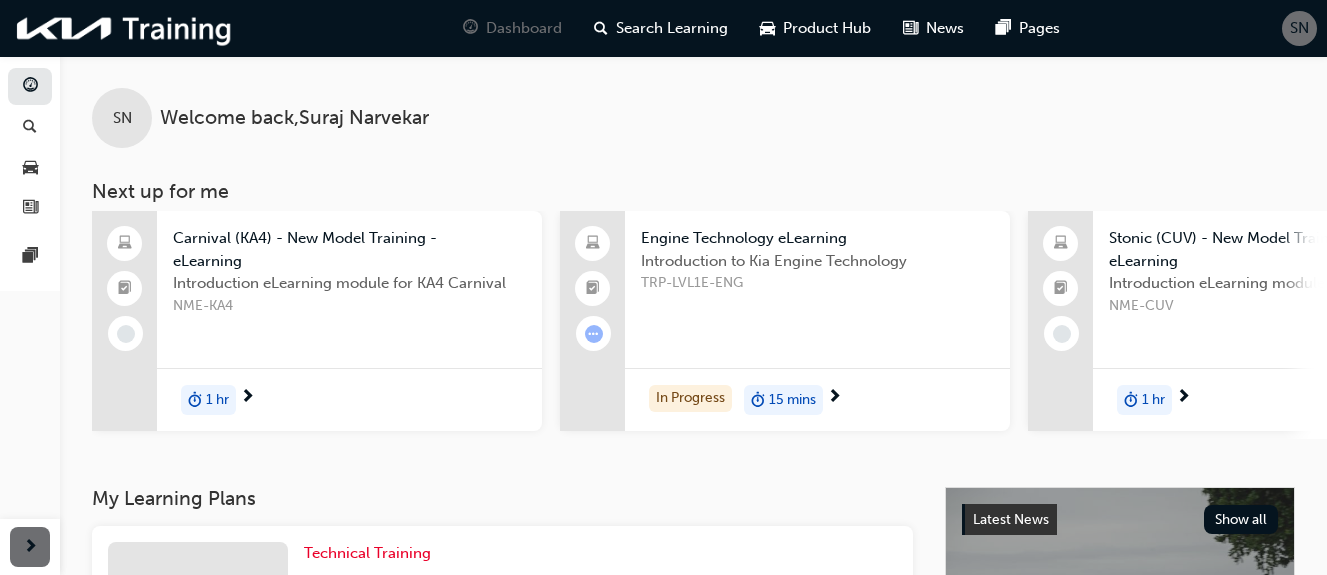click on "Introduction to Kia Engine Technology" at bounding box center (817, 261) 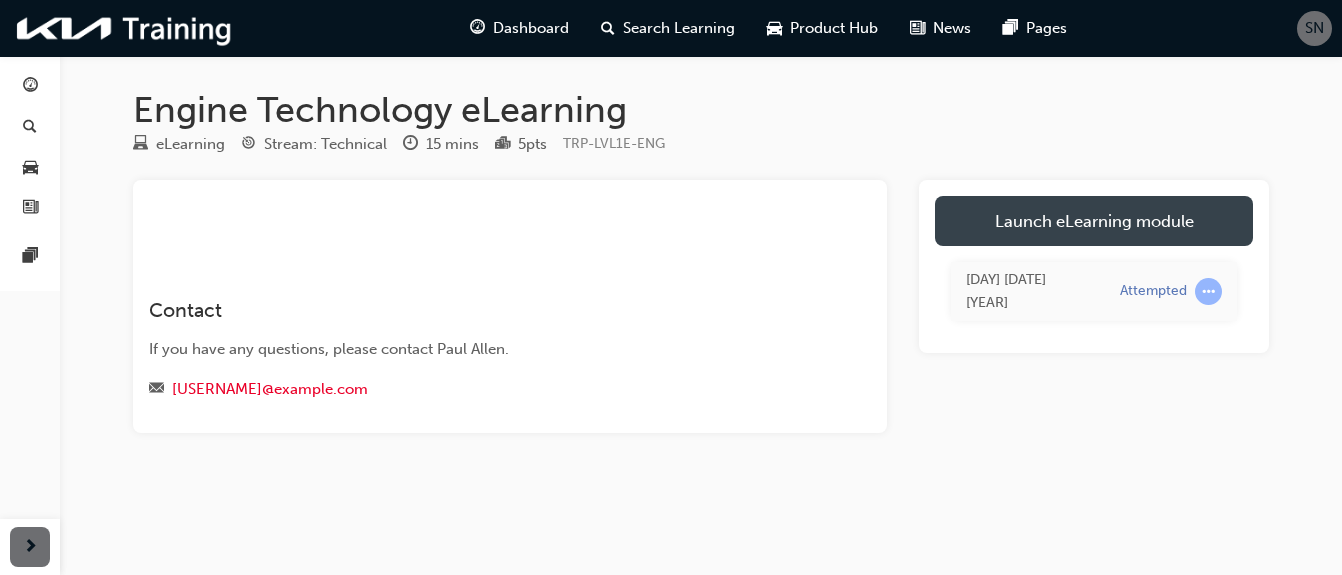 click on "Launch eLearning module" at bounding box center (1094, 221) 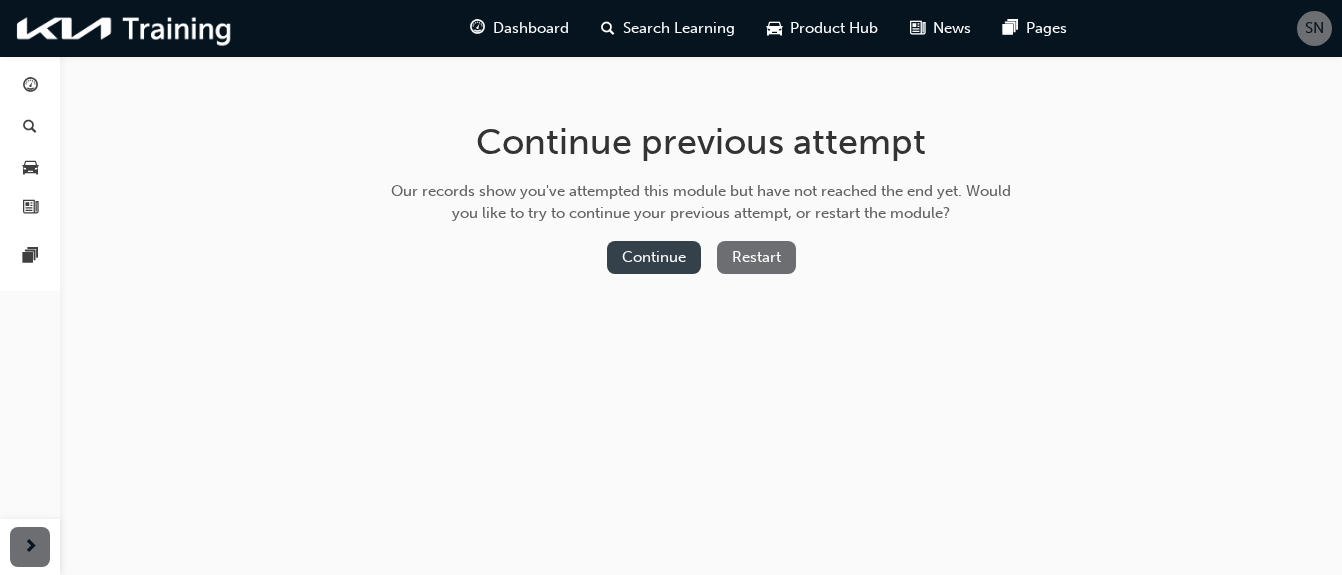 click on "Continue" at bounding box center [654, 257] 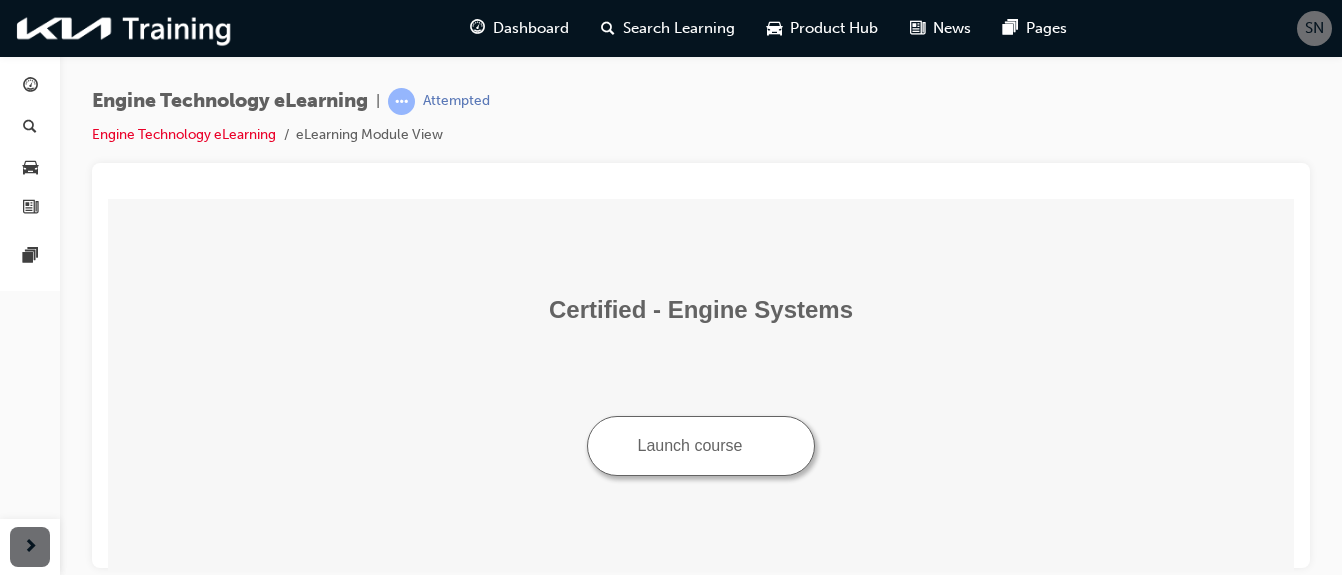 scroll, scrollTop: 0, scrollLeft: 0, axis: both 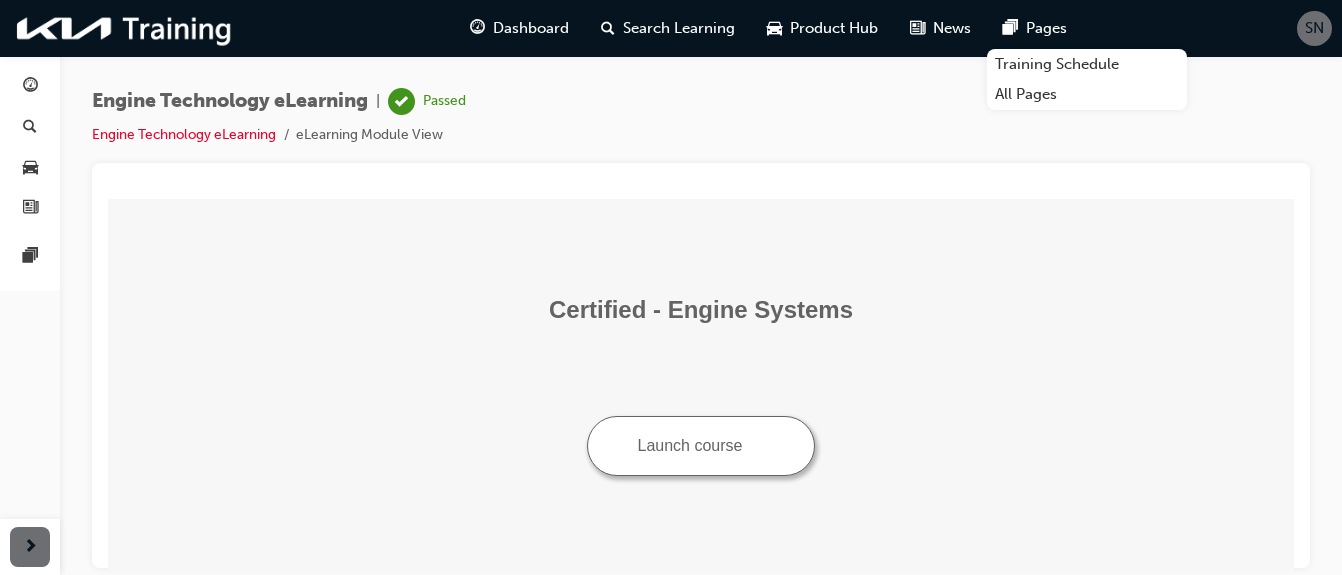 click on "Certified - Engine Systems
Launch course" at bounding box center [701, 385] 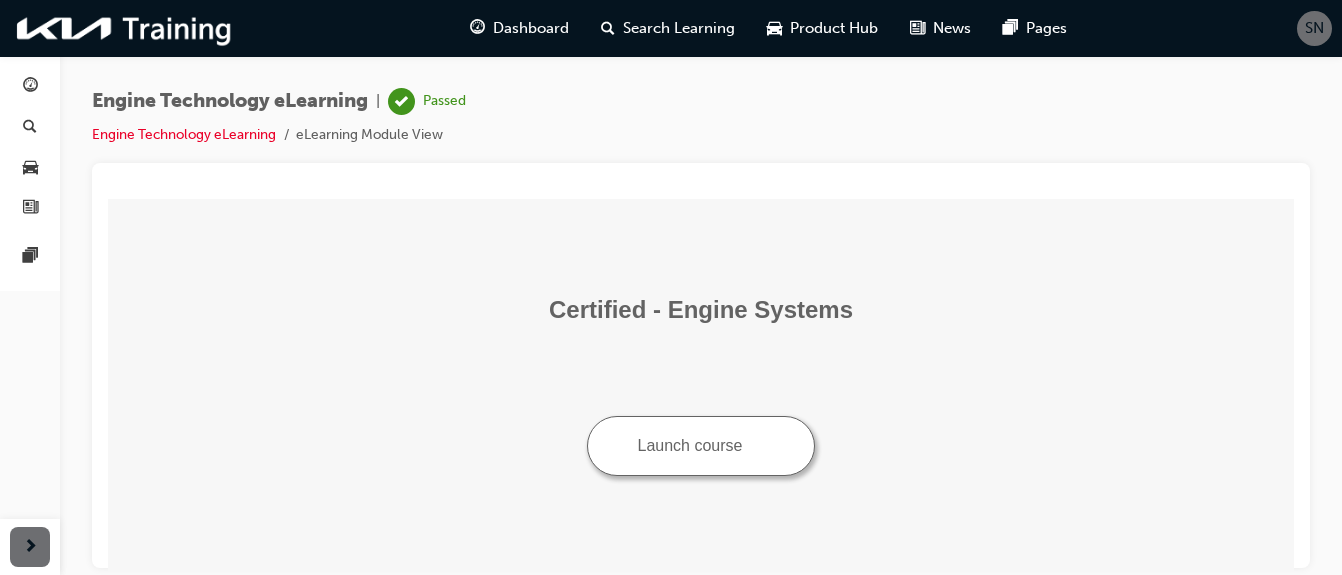 click at bounding box center [757, 443] 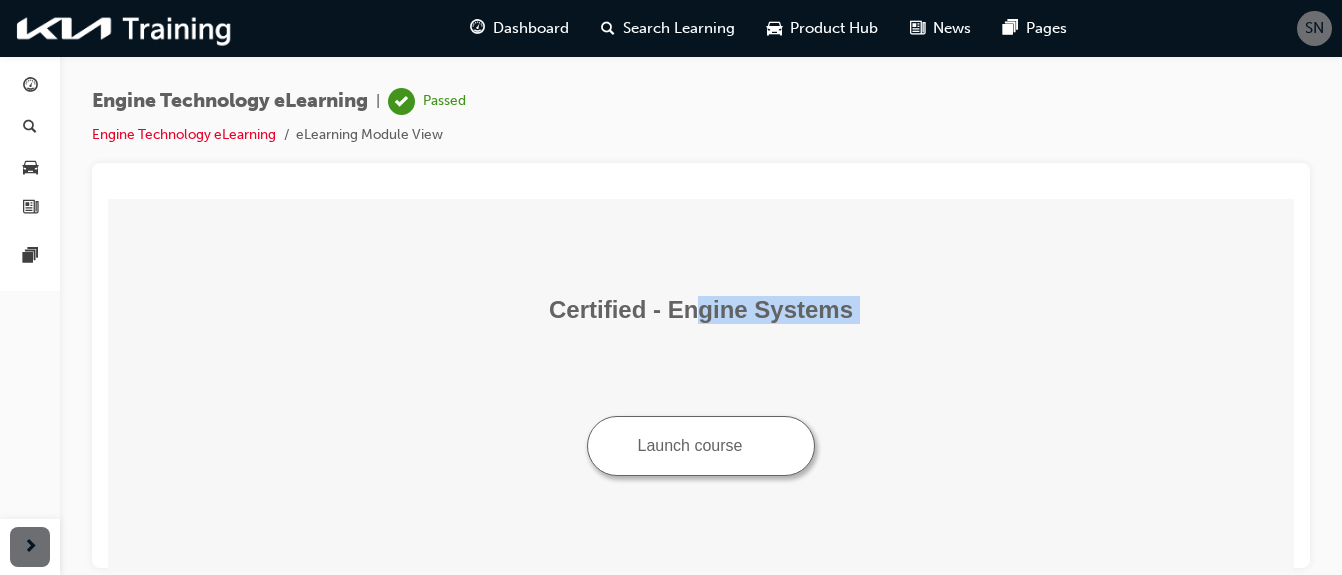 drag, startPoint x: 627, startPoint y: 360, endPoint x: 697, endPoint y: 229, distance: 148.52946 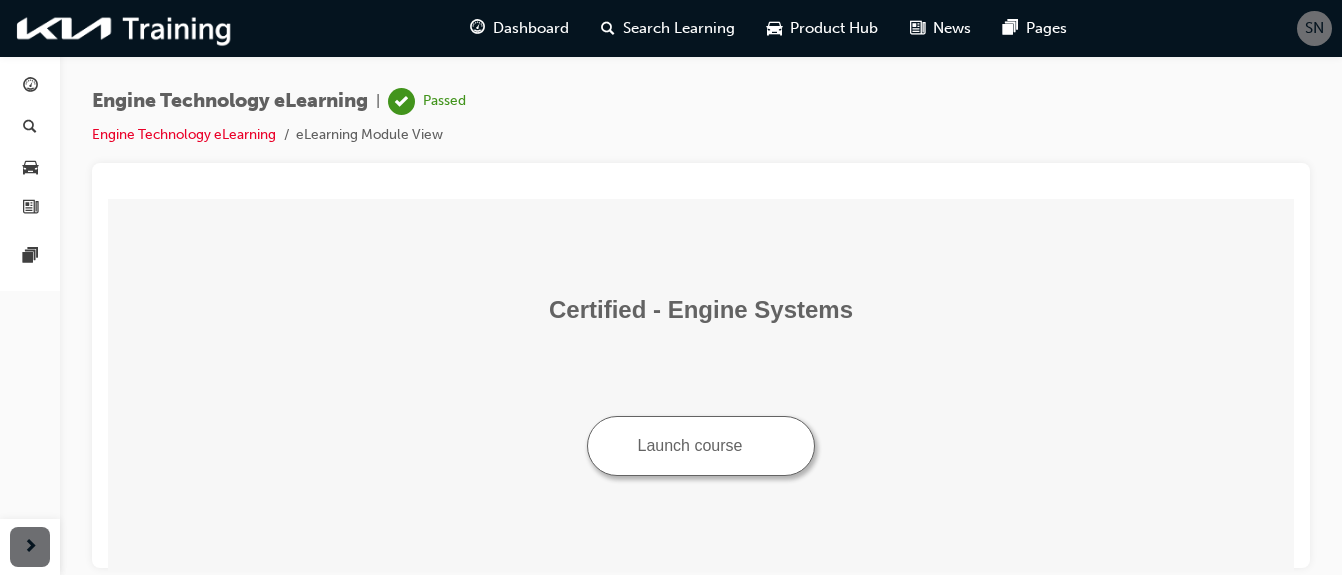 click on "Certified - Engine Systems
Launch course" at bounding box center [701, 385] 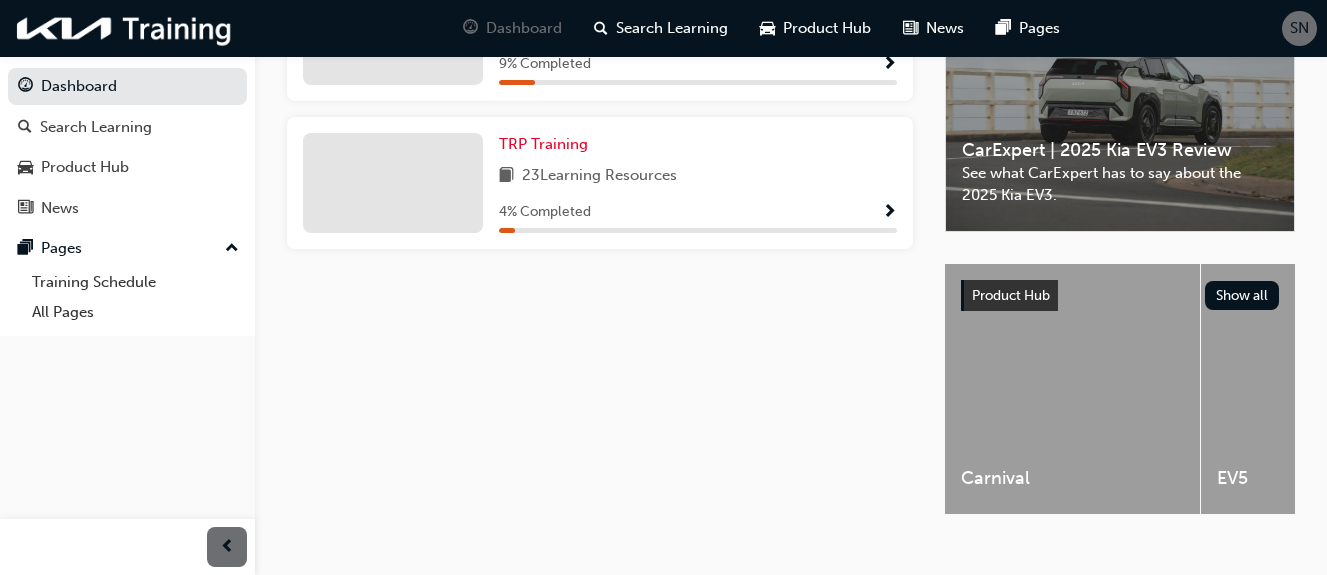 scroll, scrollTop: 598, scrollLeft: 0, axis: vertical 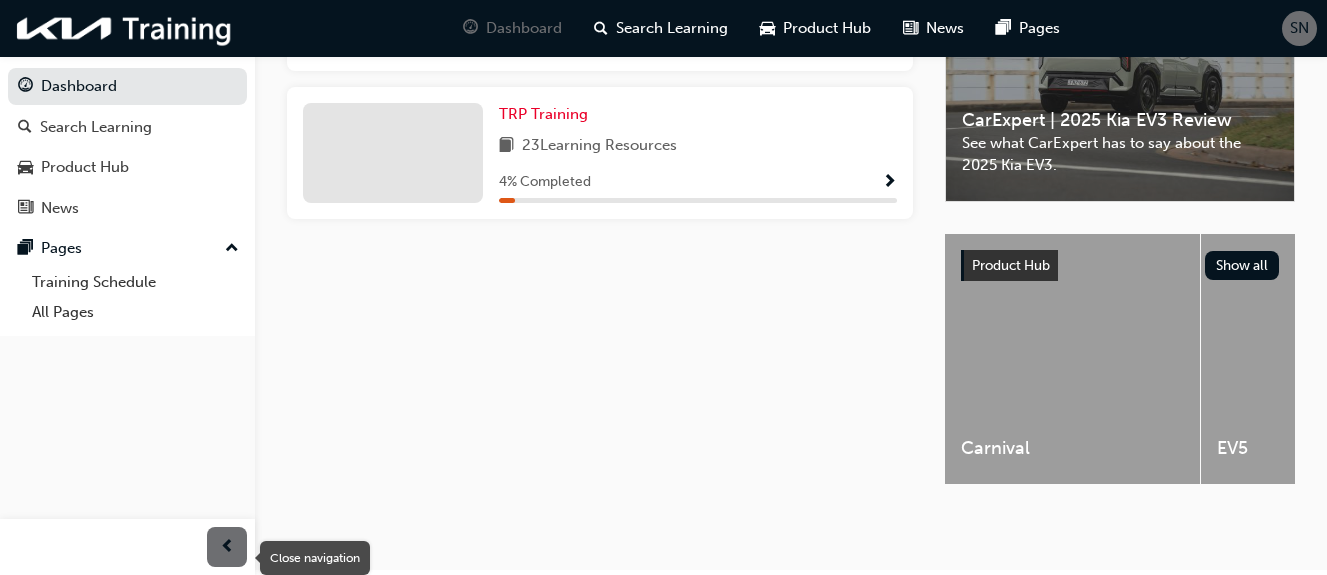 click at bounding box center [227, 547] 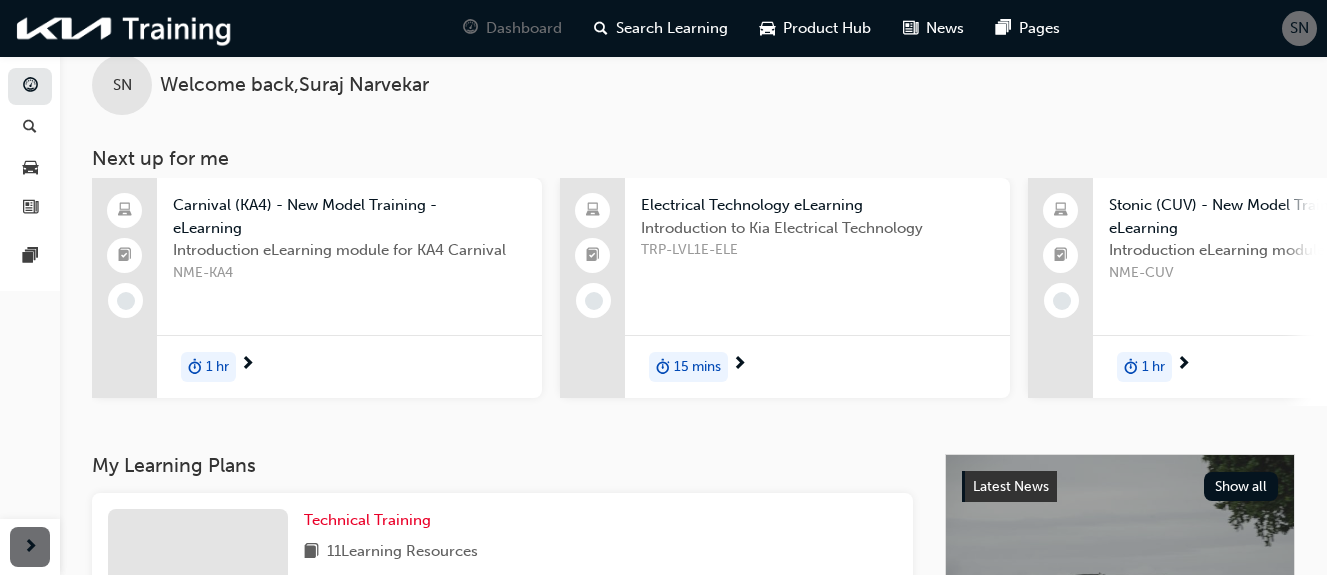 scroll, scrollTop: 0, scrollLeft: 0, axis: both 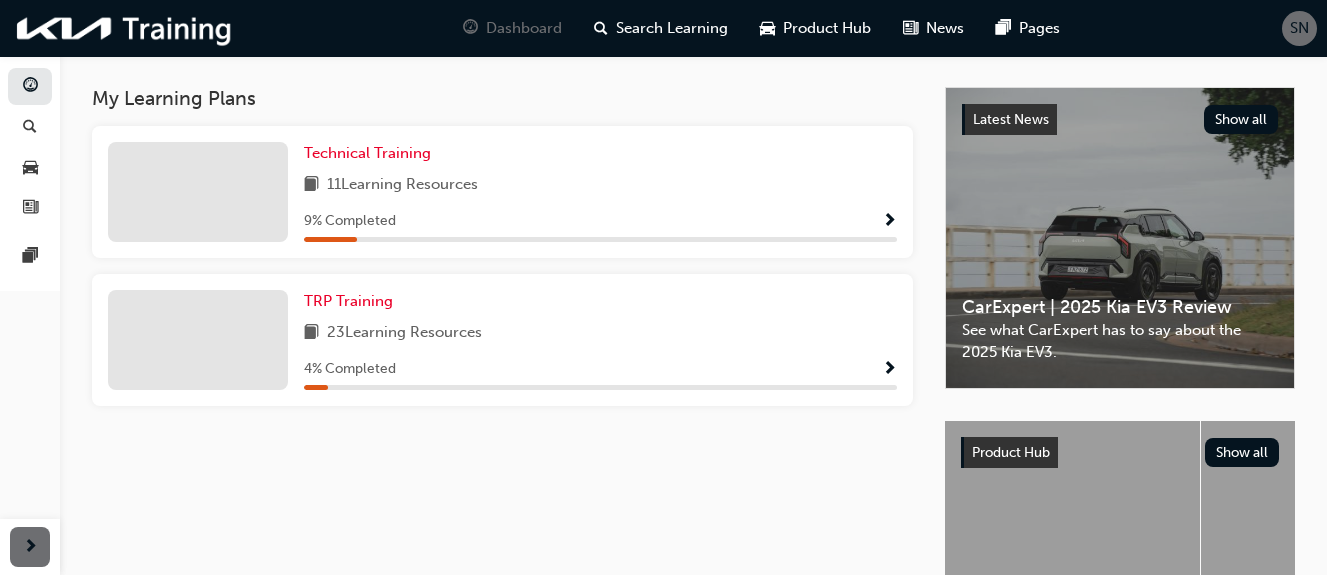 click on "11  Learning Resources" at bounding box center [600, 185] 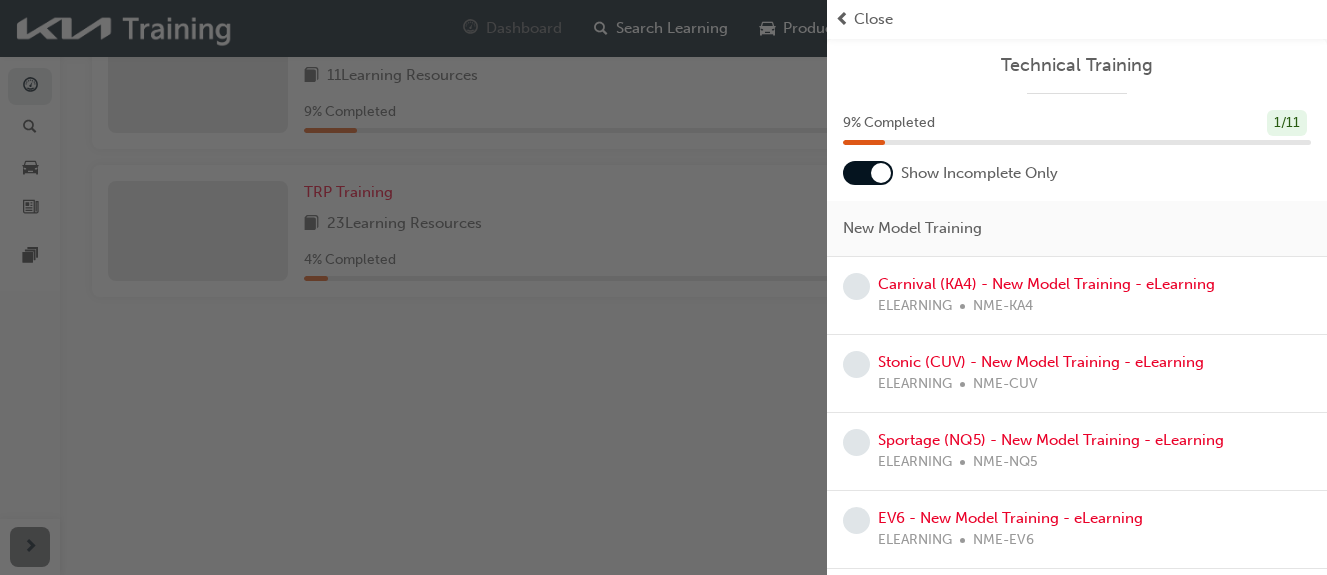 scroll, scrollTop: 598, scrollLeft: 0, axis: vertical 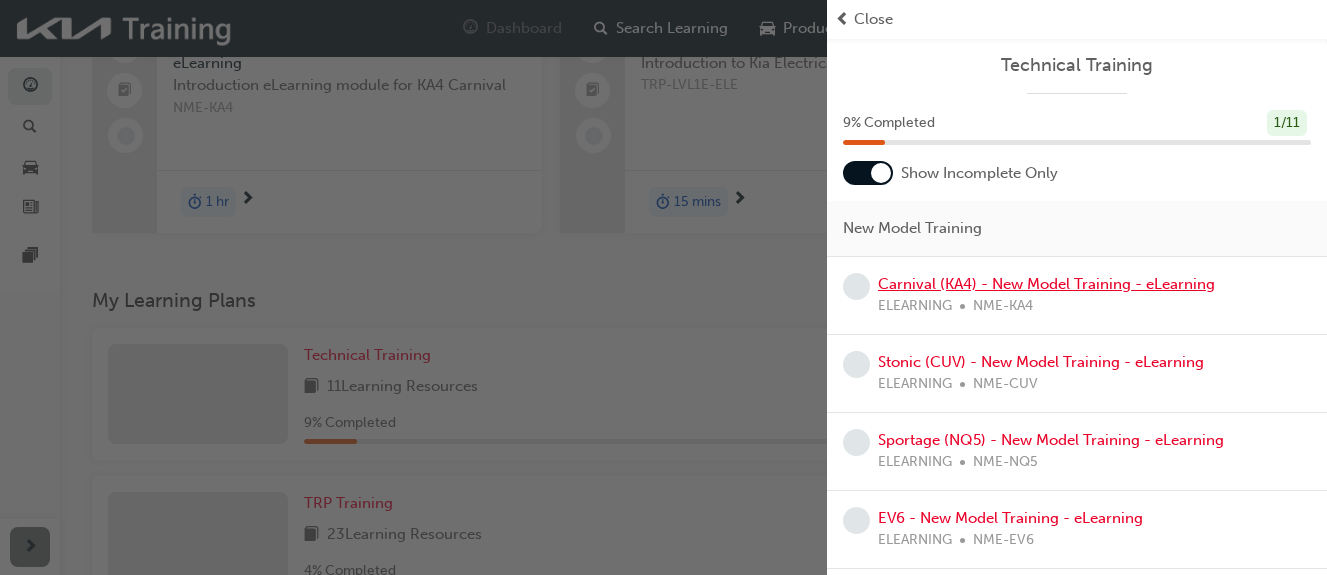 click on "Carnival (KA4) - New Model Training - eLearning" at bounding box center [1046, 284] 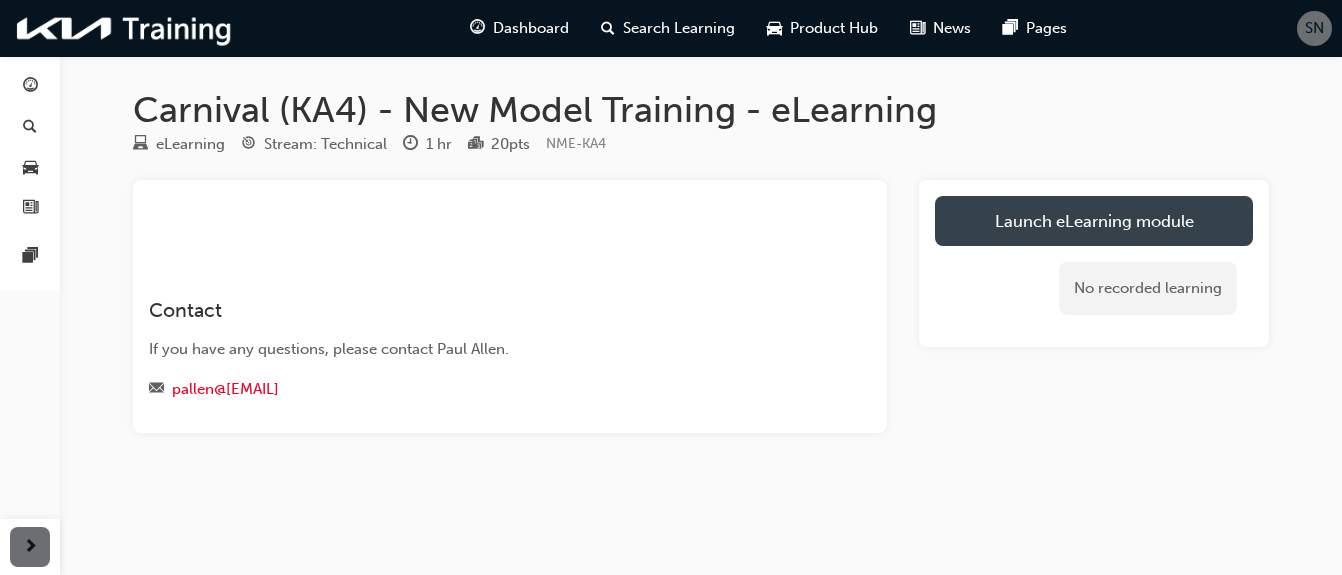 click on "Launch eLearning module" at bounding box center [1094, 221] 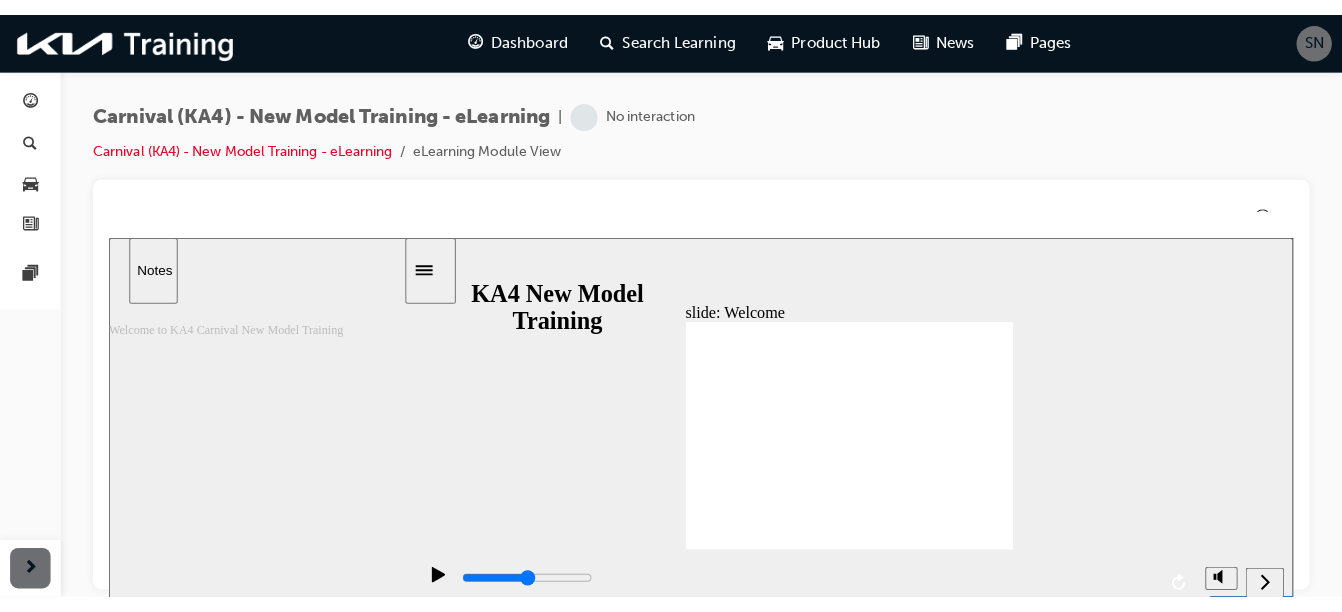 scroll, scrollTop: 0, scrollLeft: 0, axis: both 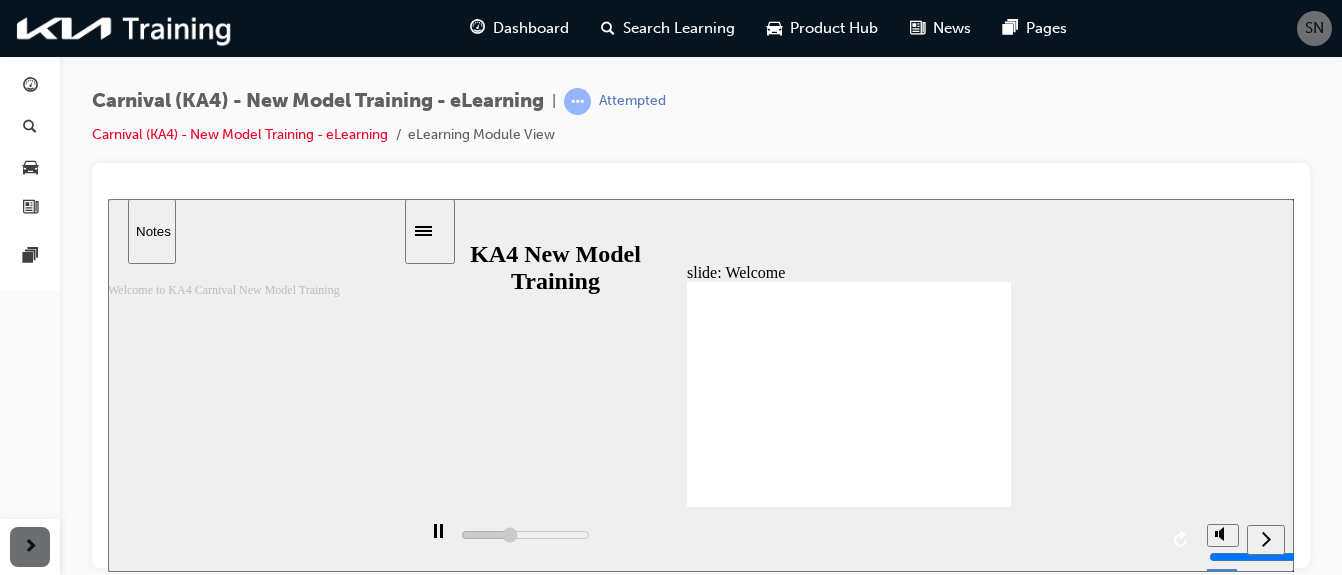 drag, startPoint x: 964, startPoint y: 772, endPoint x: 850, endPoint y: 563, distance: 238.06932 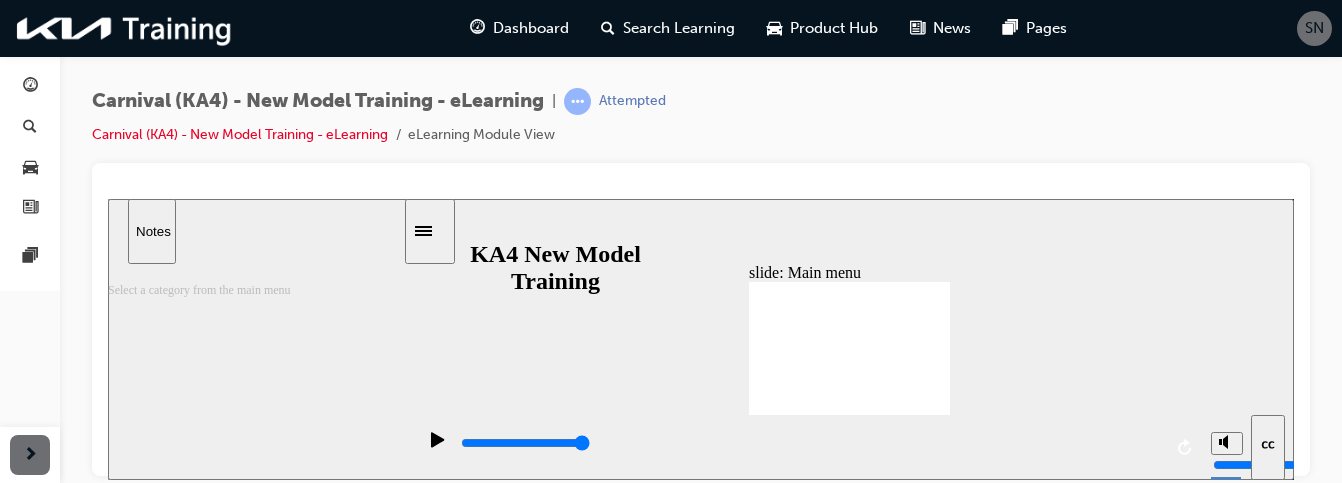 click 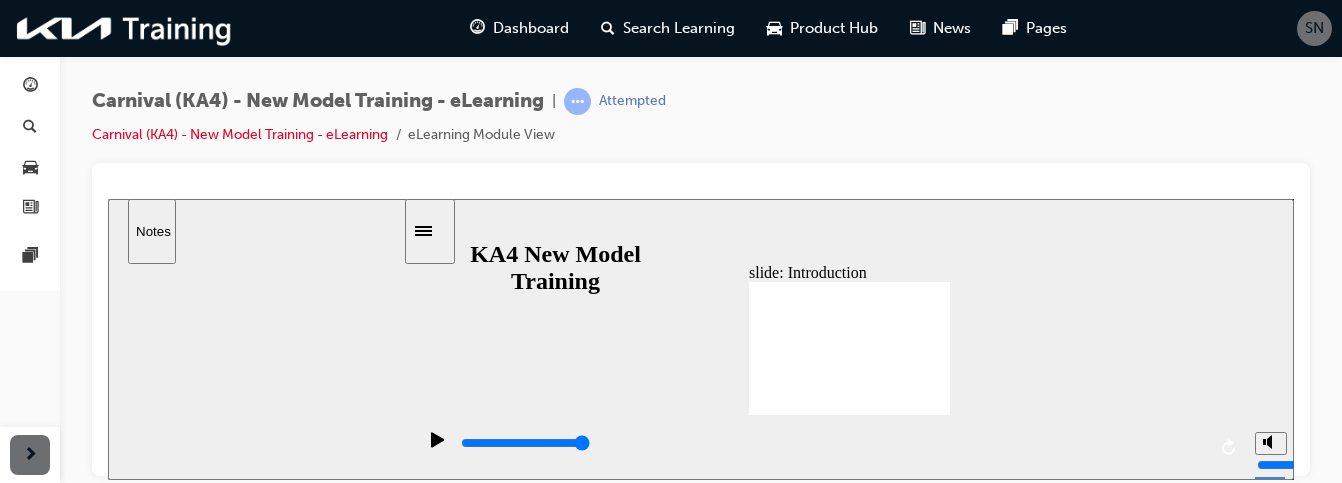 drag, startPoint x: 1002, startPoint y: 181, endPoint x: 1003, endPoint y: 135, distance: 46.010868 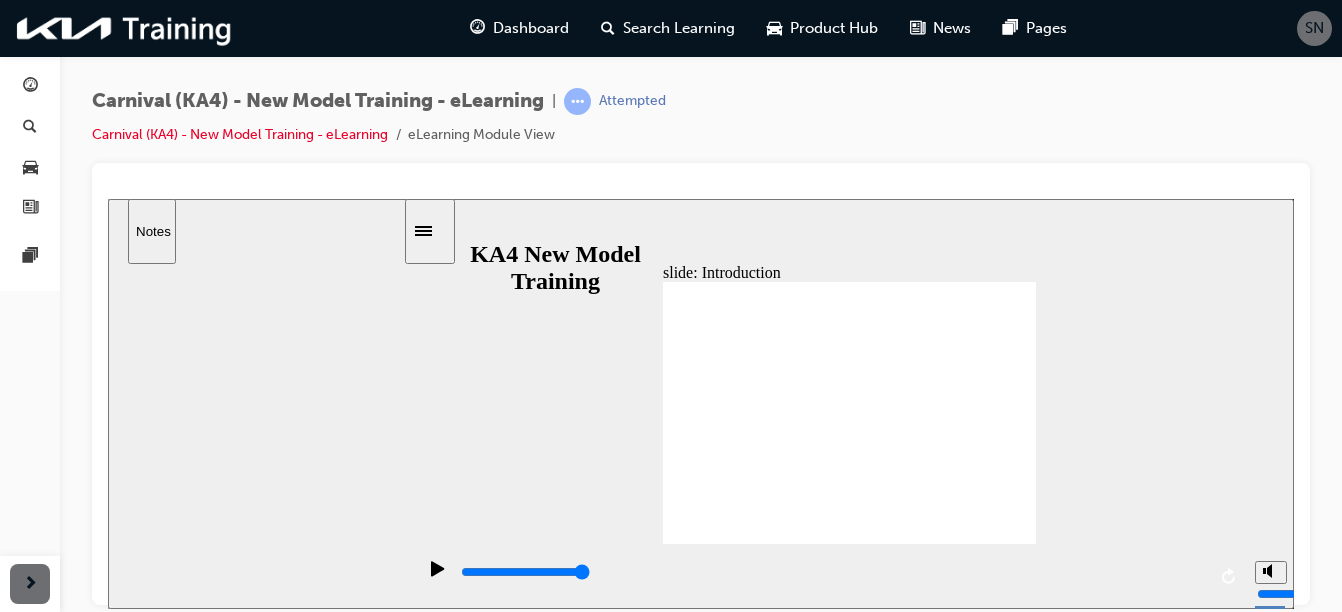 click 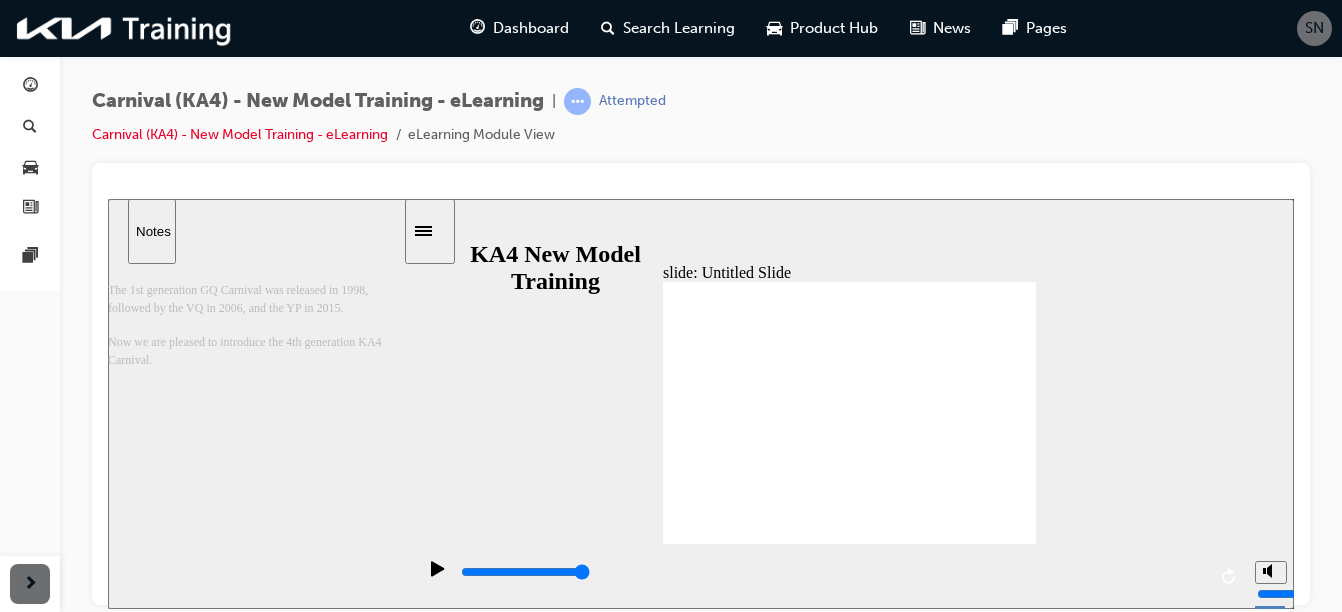 click 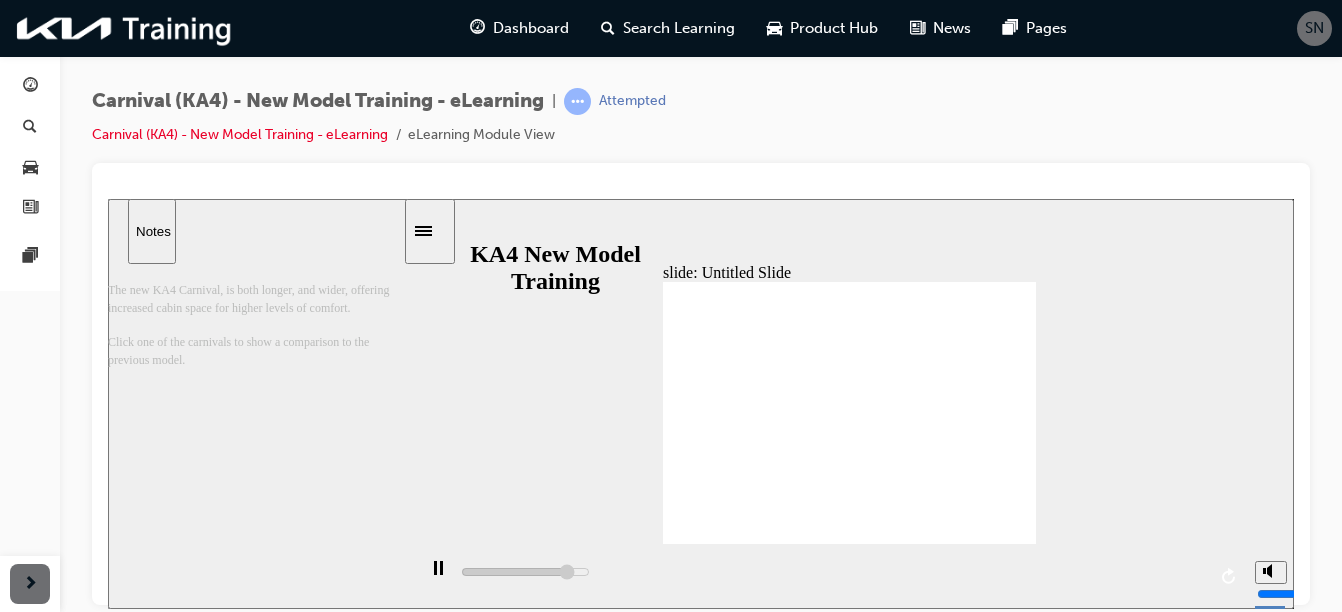 click 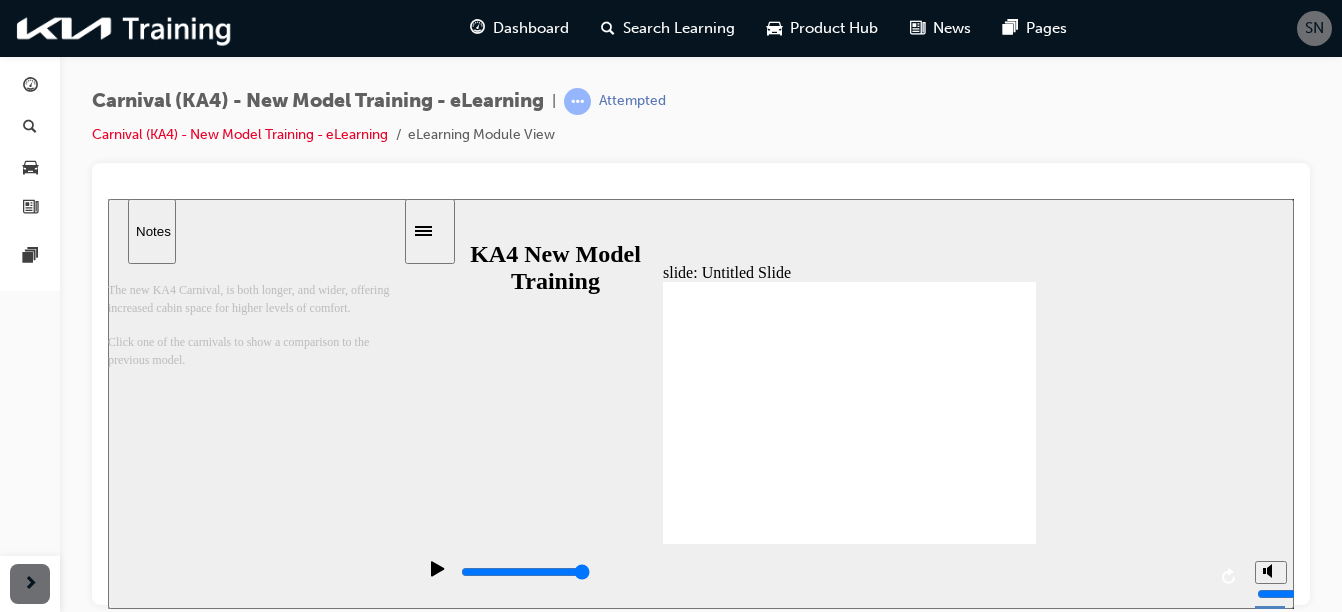 click 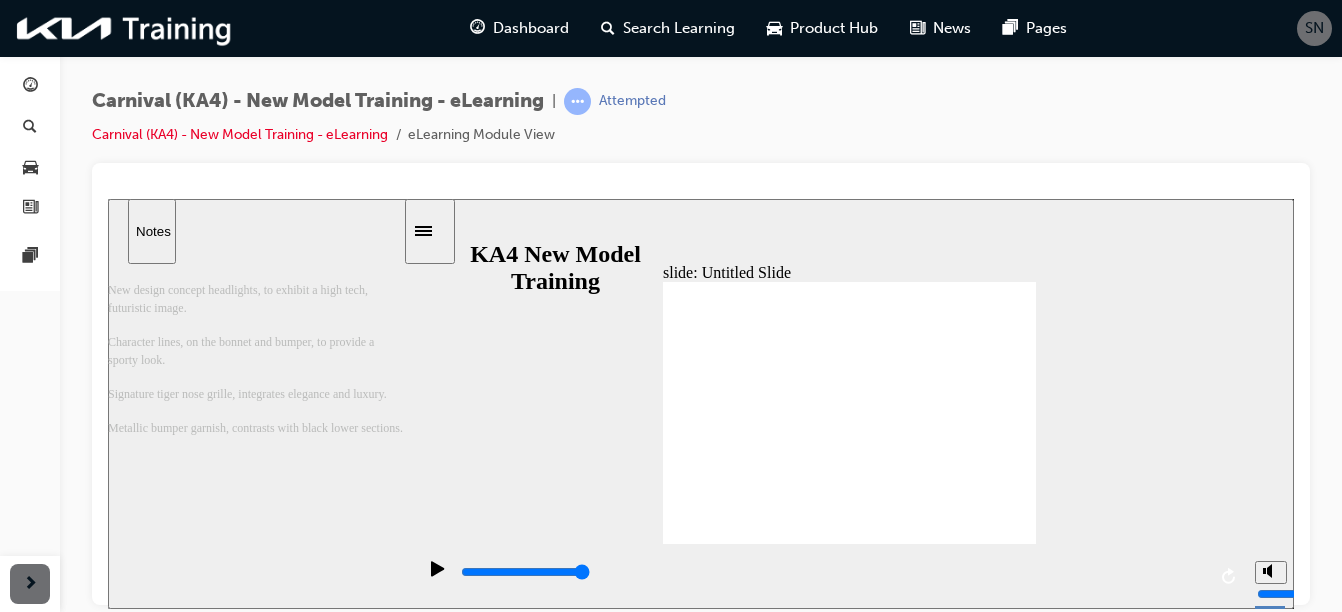 click 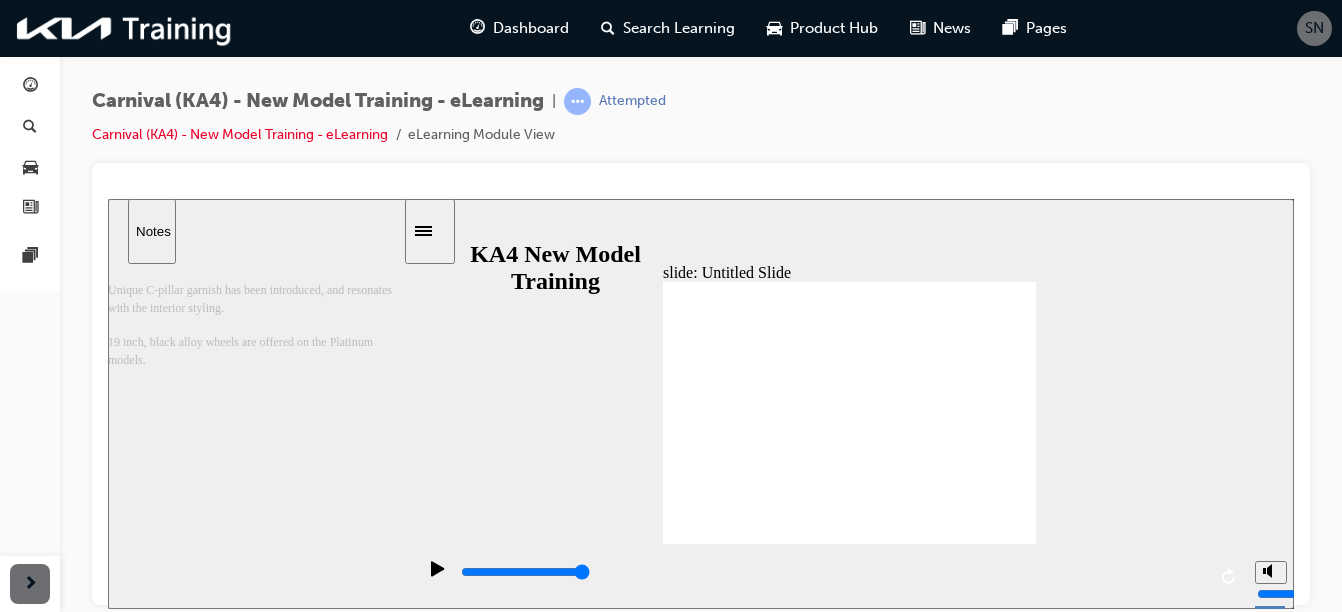 click 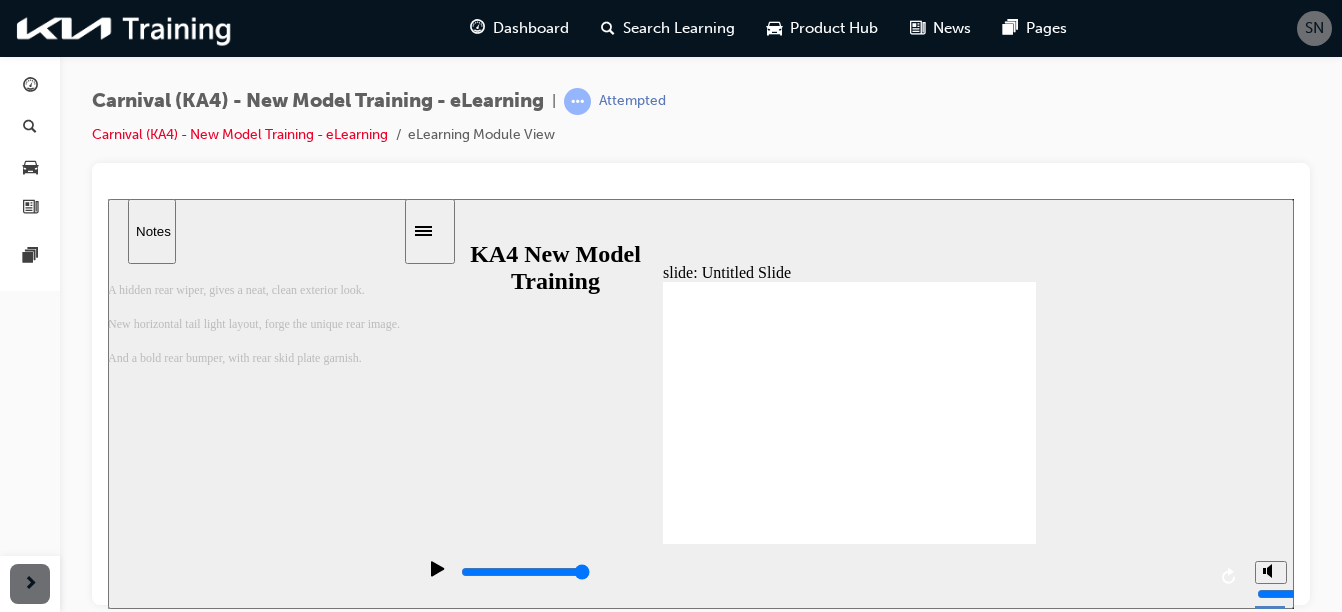 click 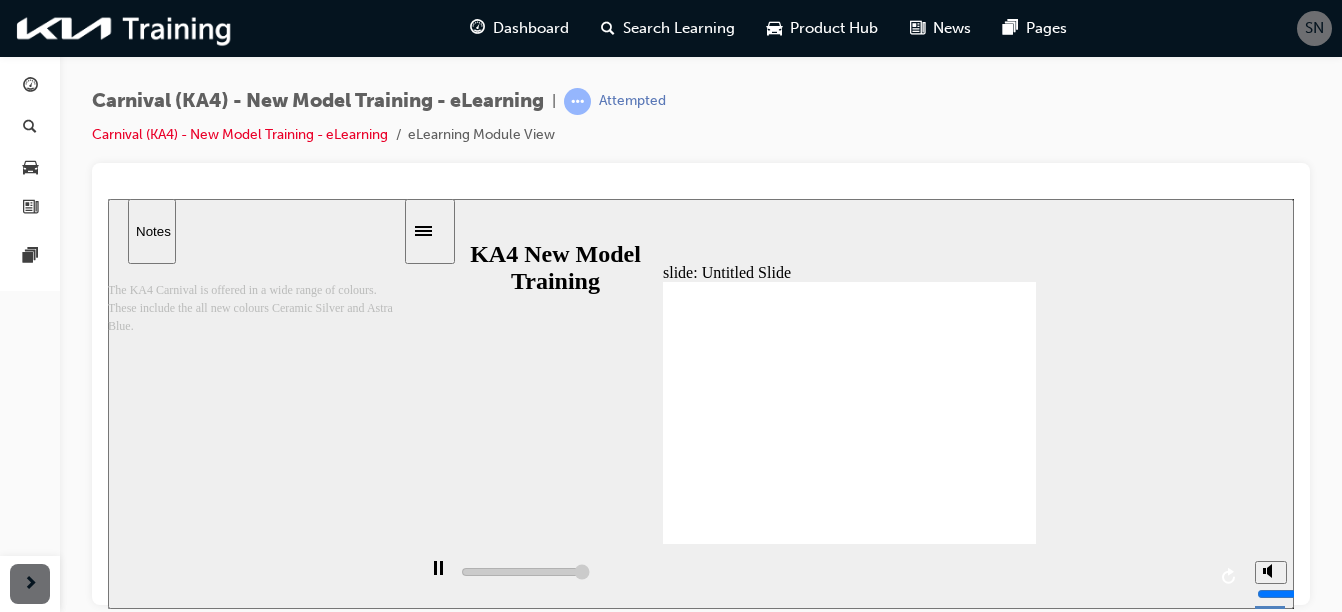 type on "11500" 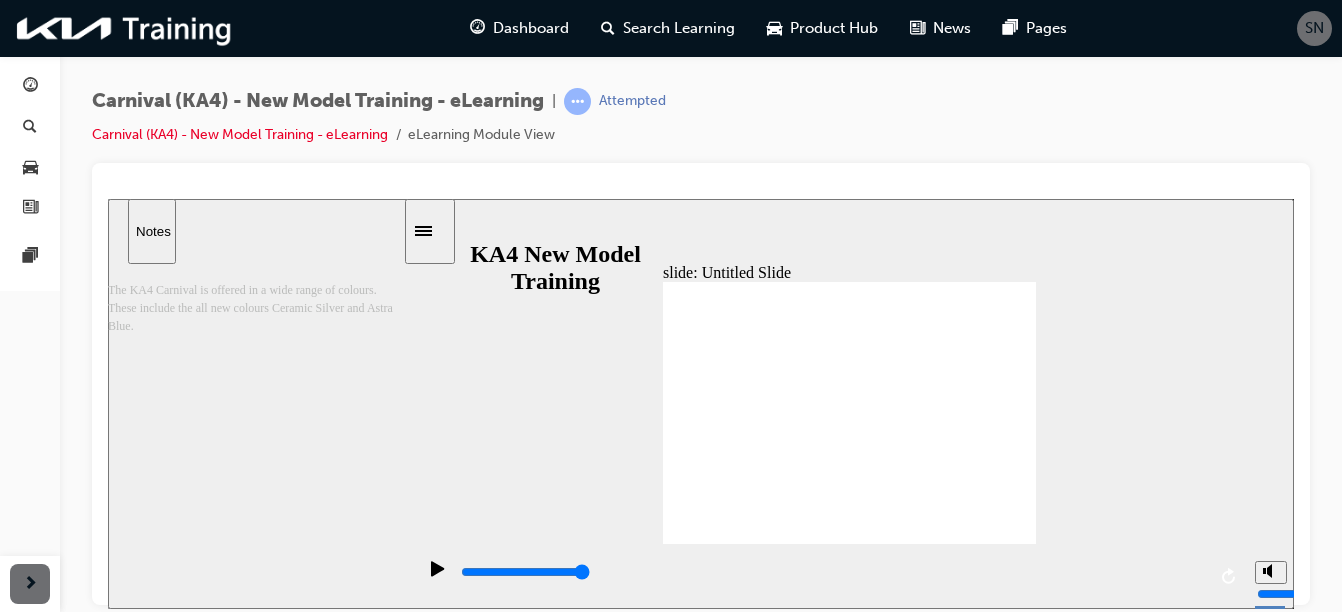 click 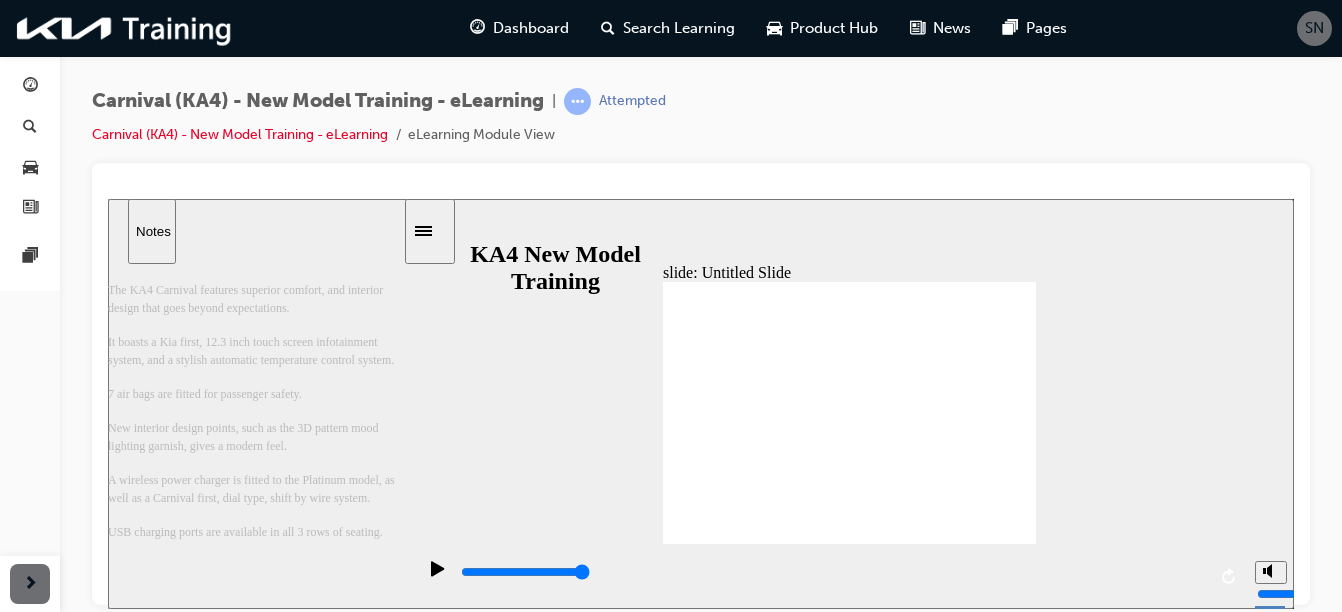 click 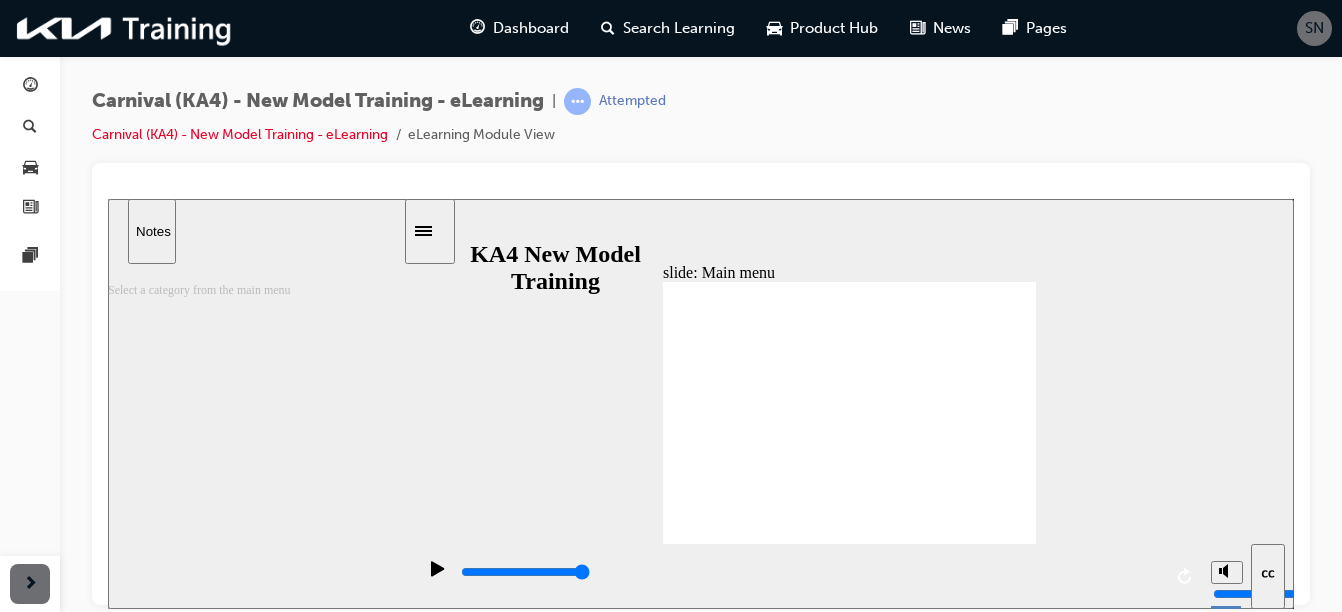 click 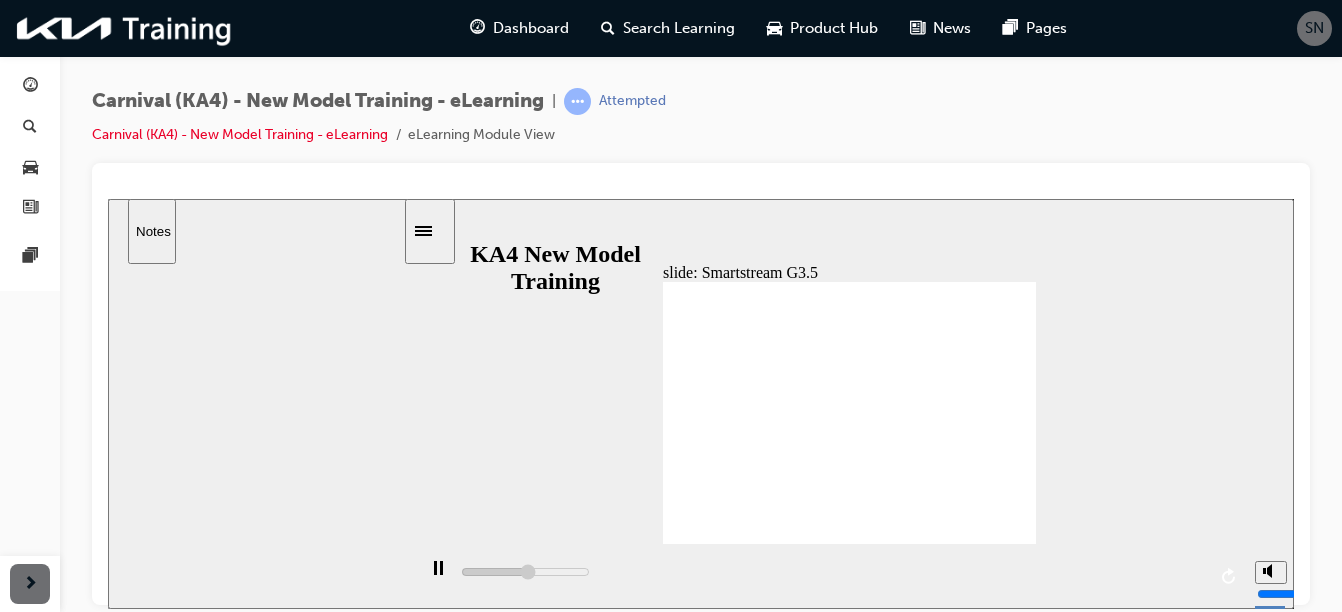 click 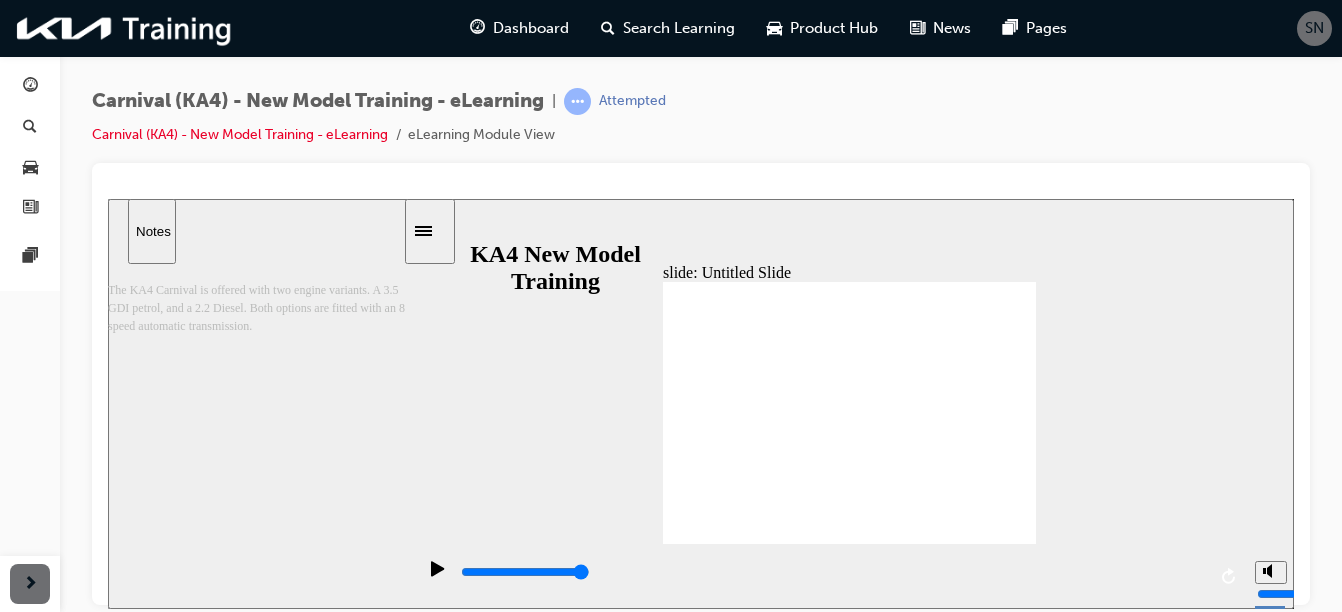 click 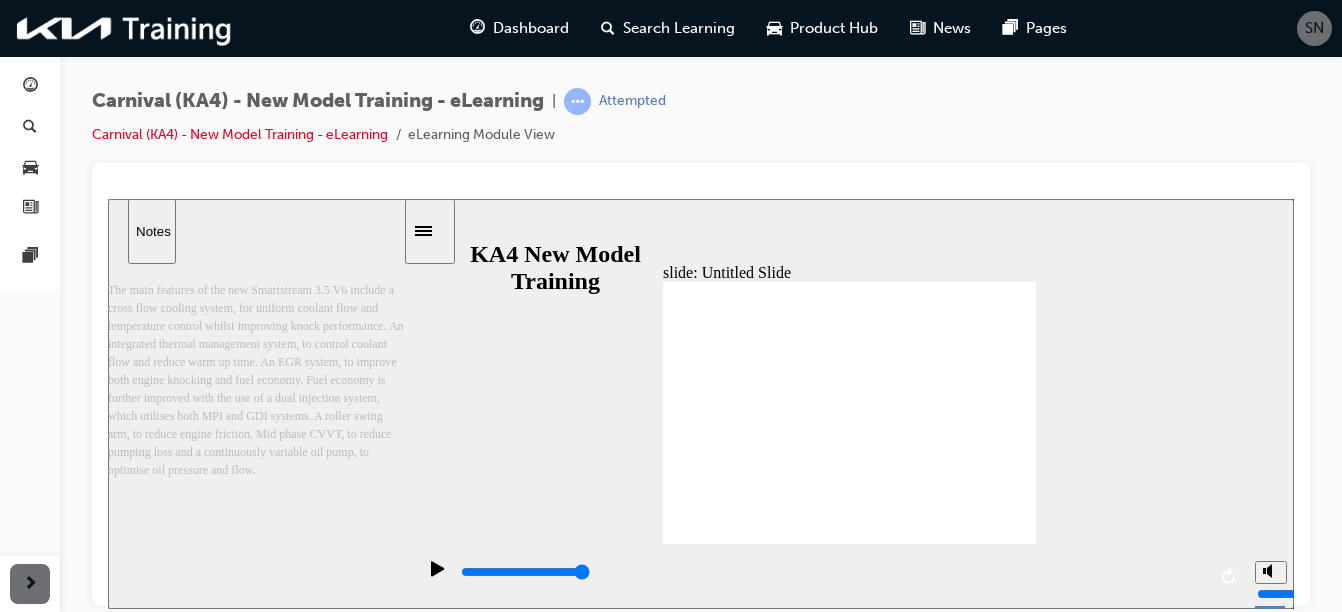 click 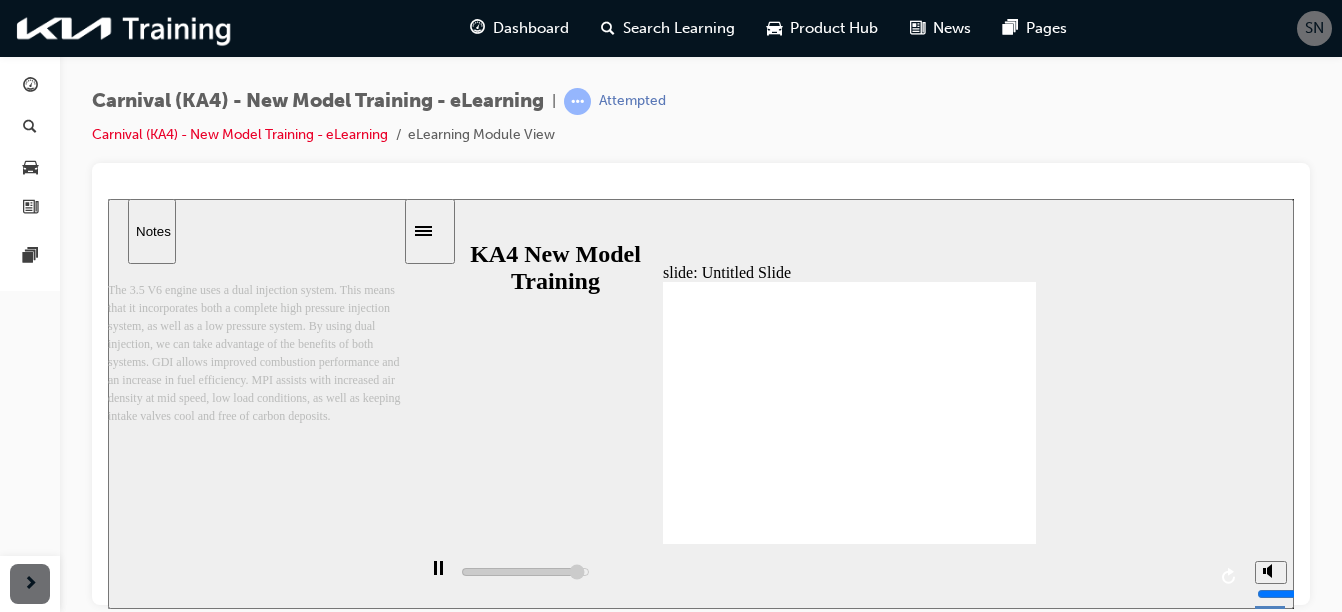 click 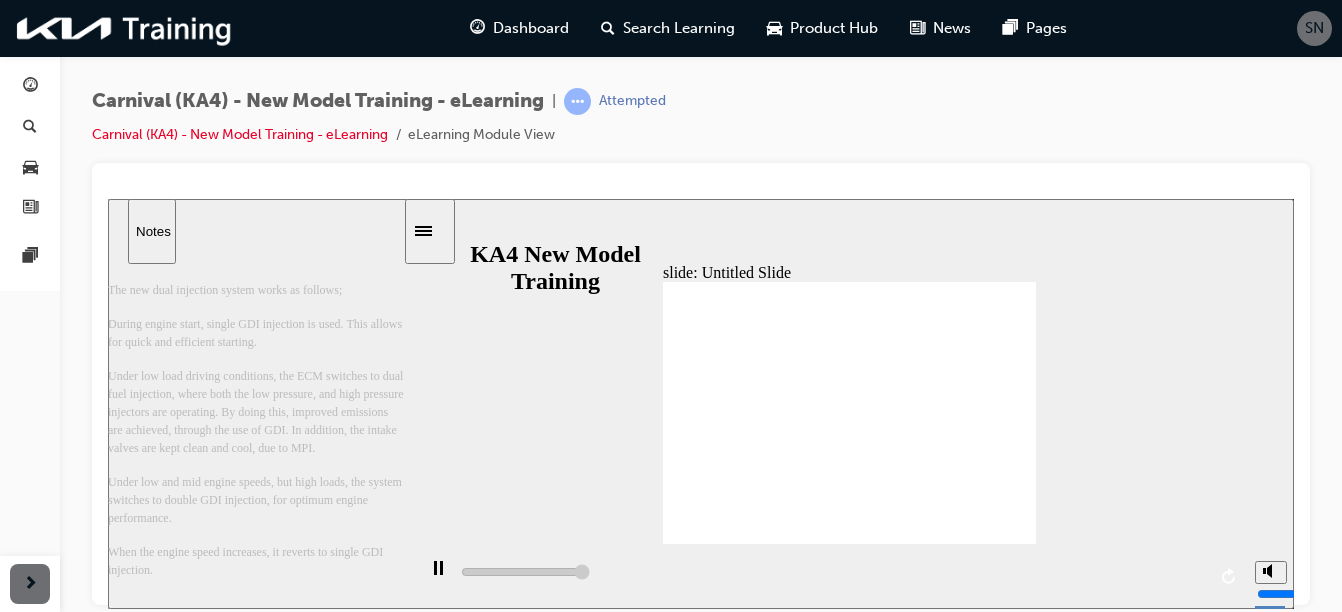 type on "66700" 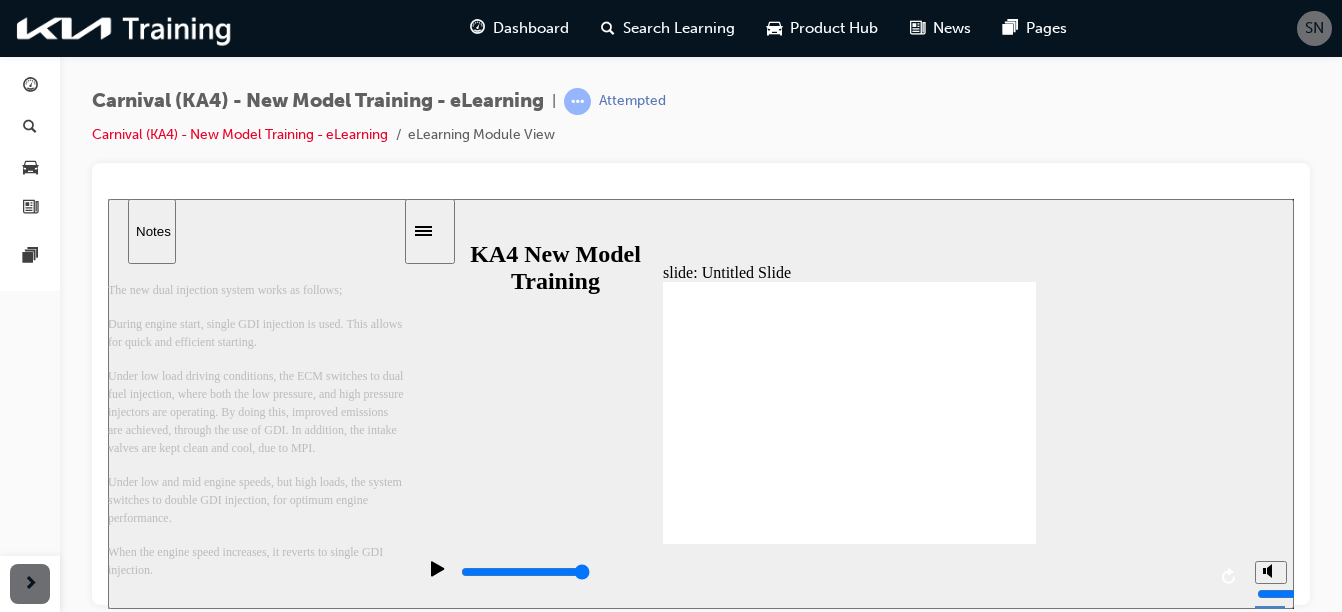 click 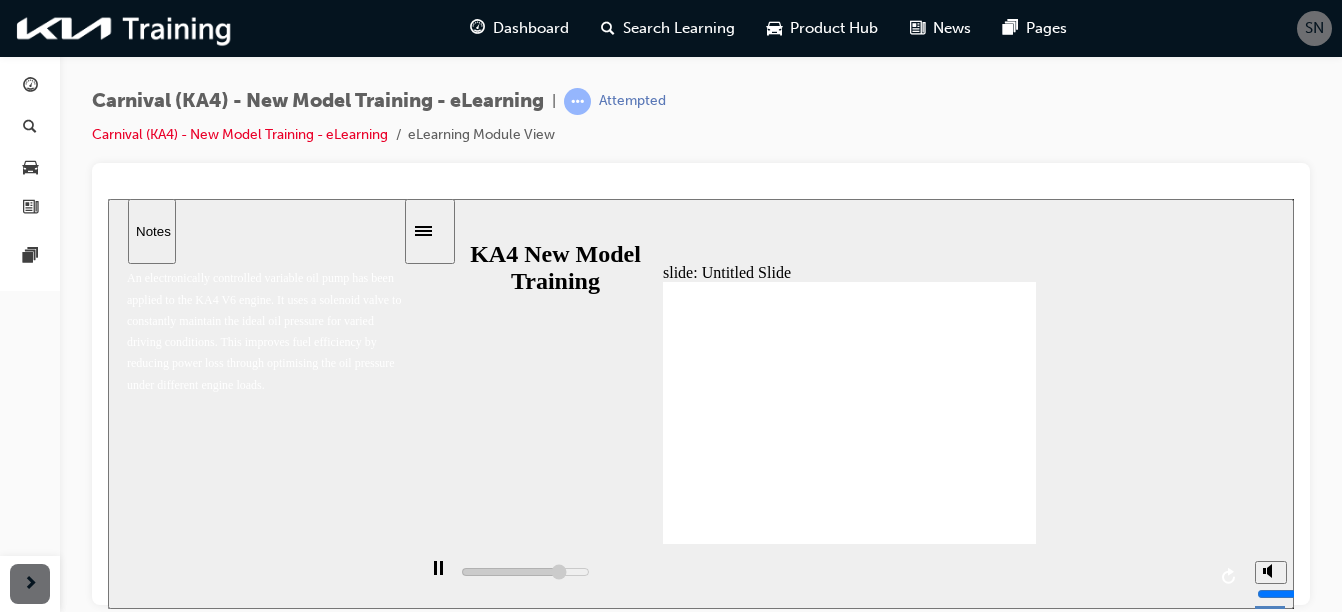 type on "61100" 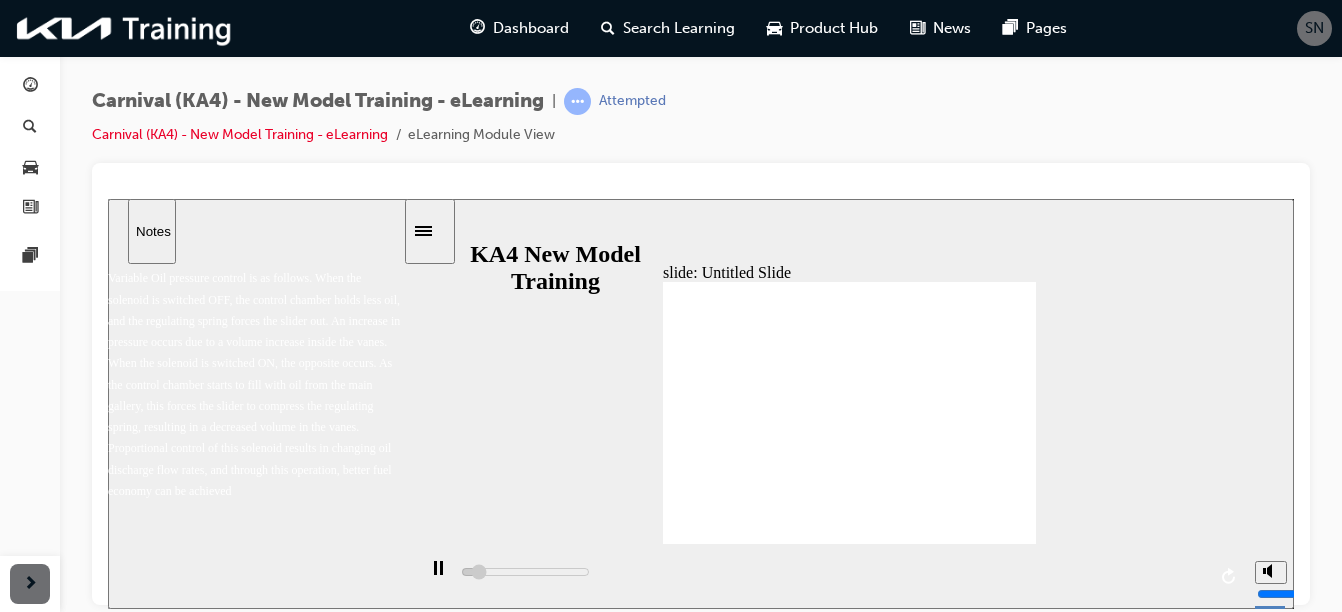 scroll, scrollTop: 0, scrollLeft: 0, axis: both 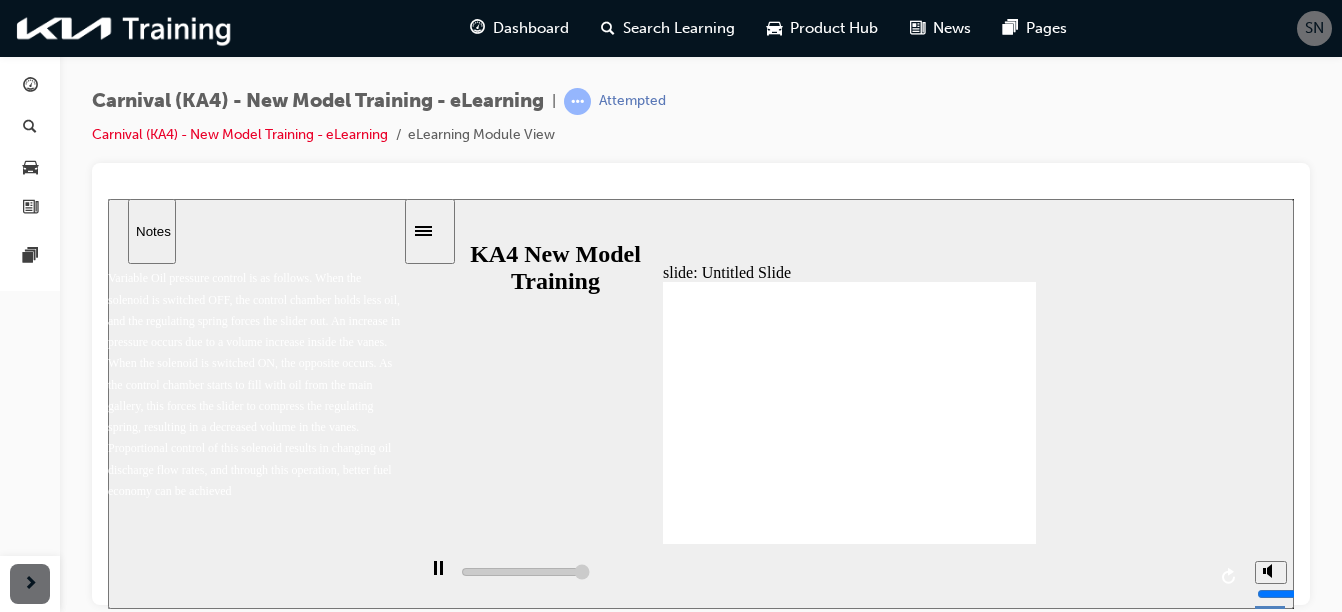 type on "76600" 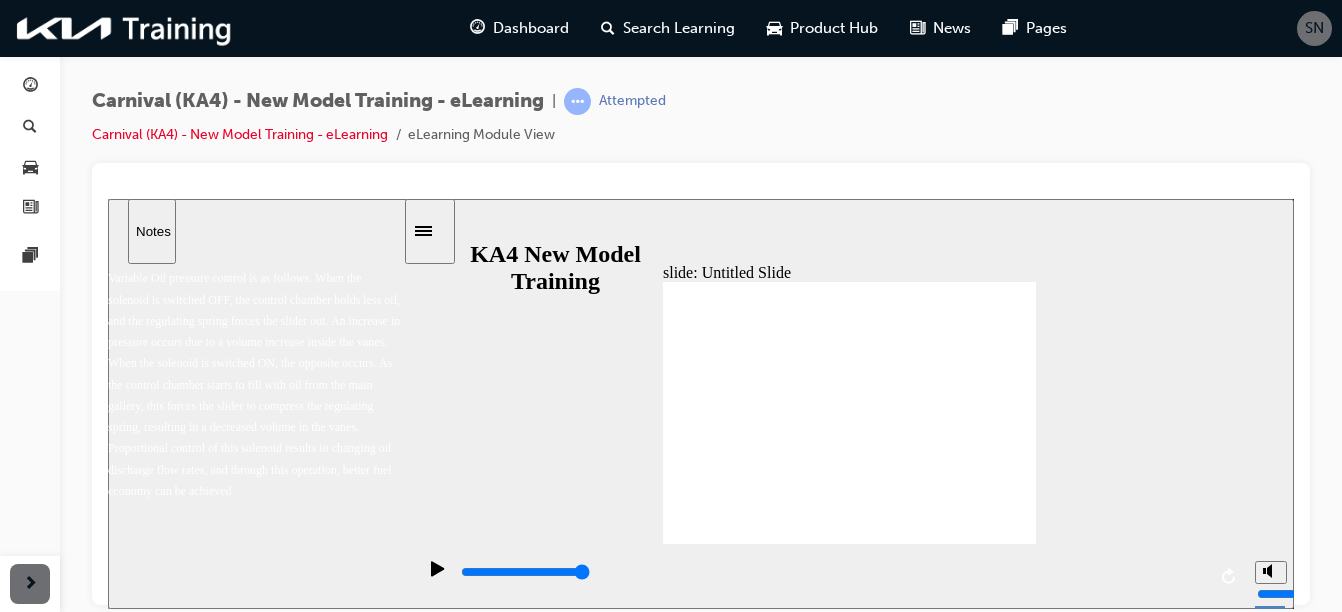 scroll, scrollTop: 31, scrollLeft: 0, axis: vertical 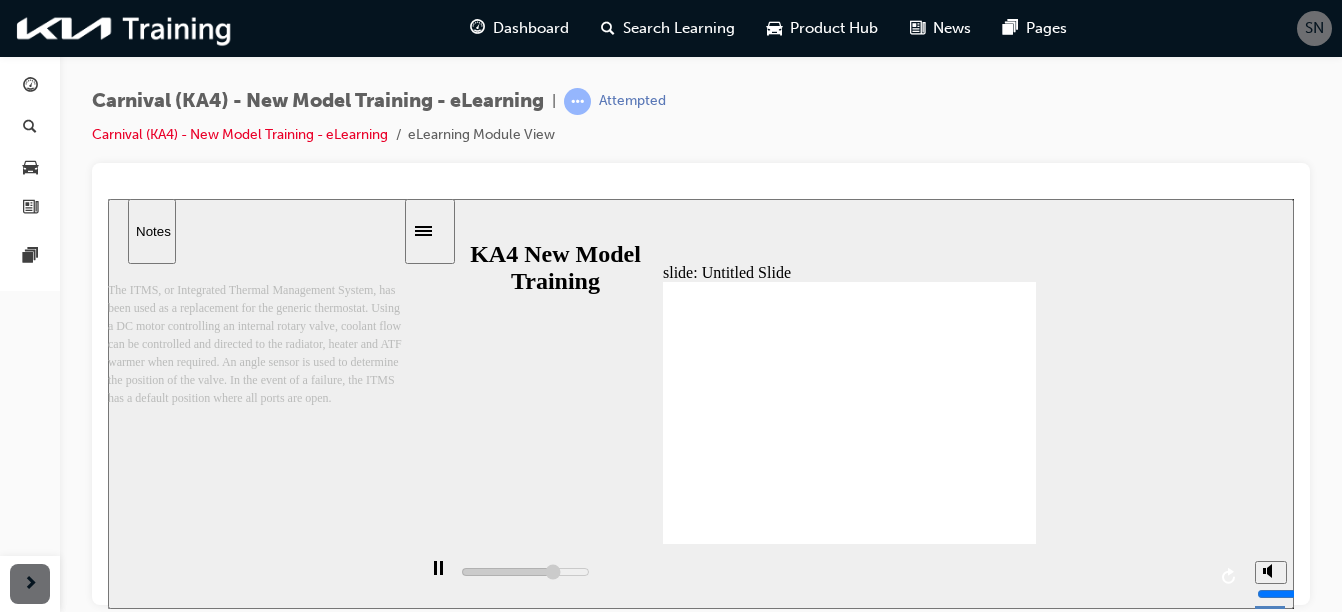 type on "57100" 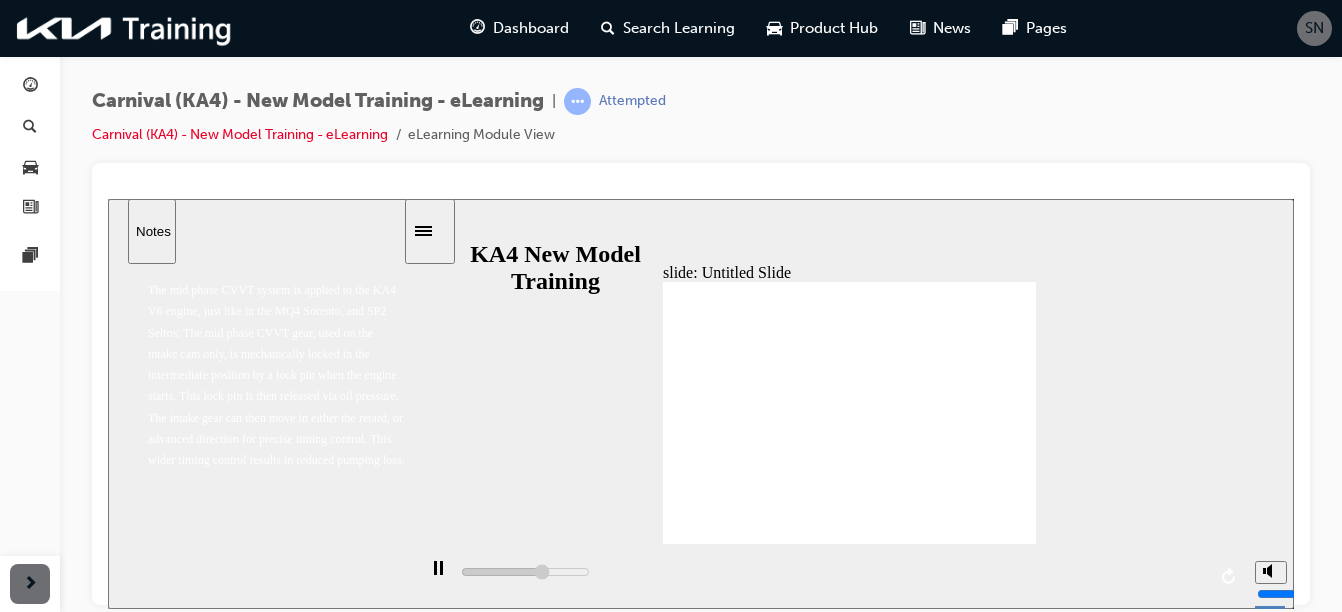 type on "49400" 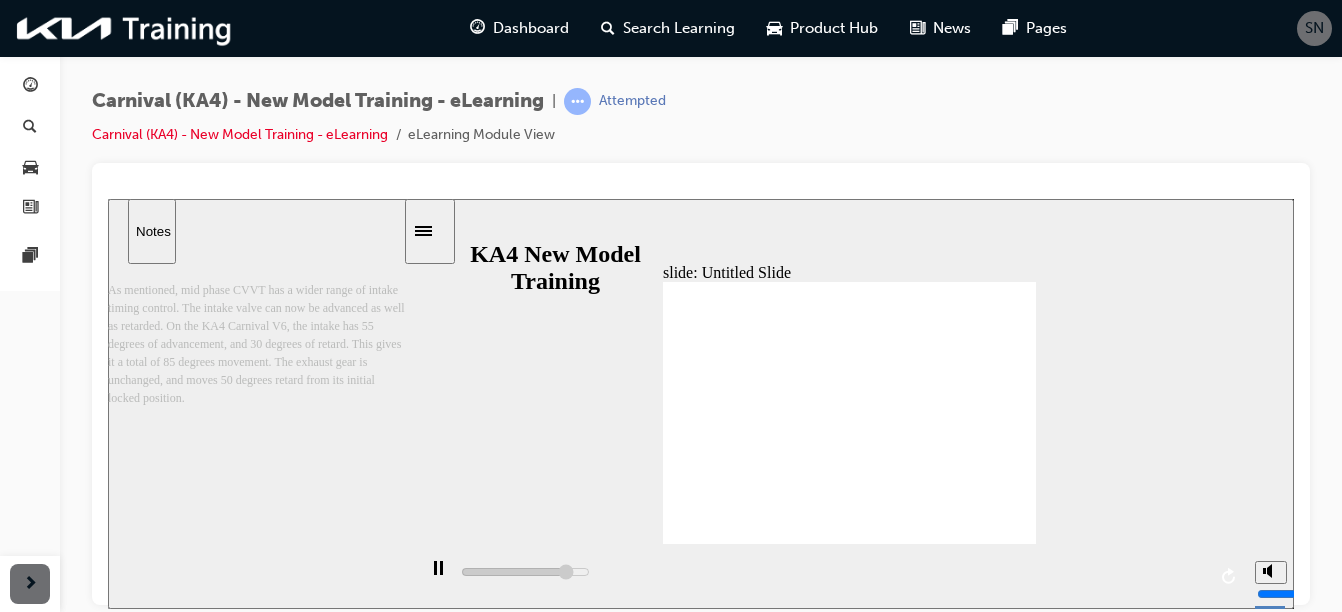 click 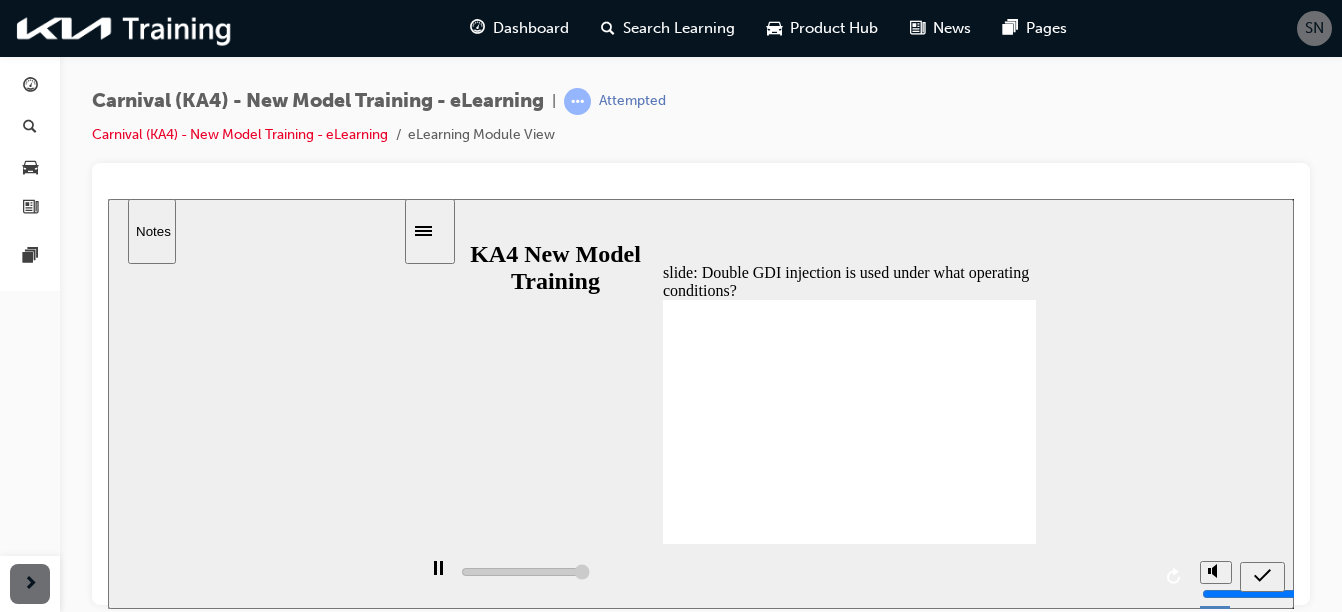 type on "5000" 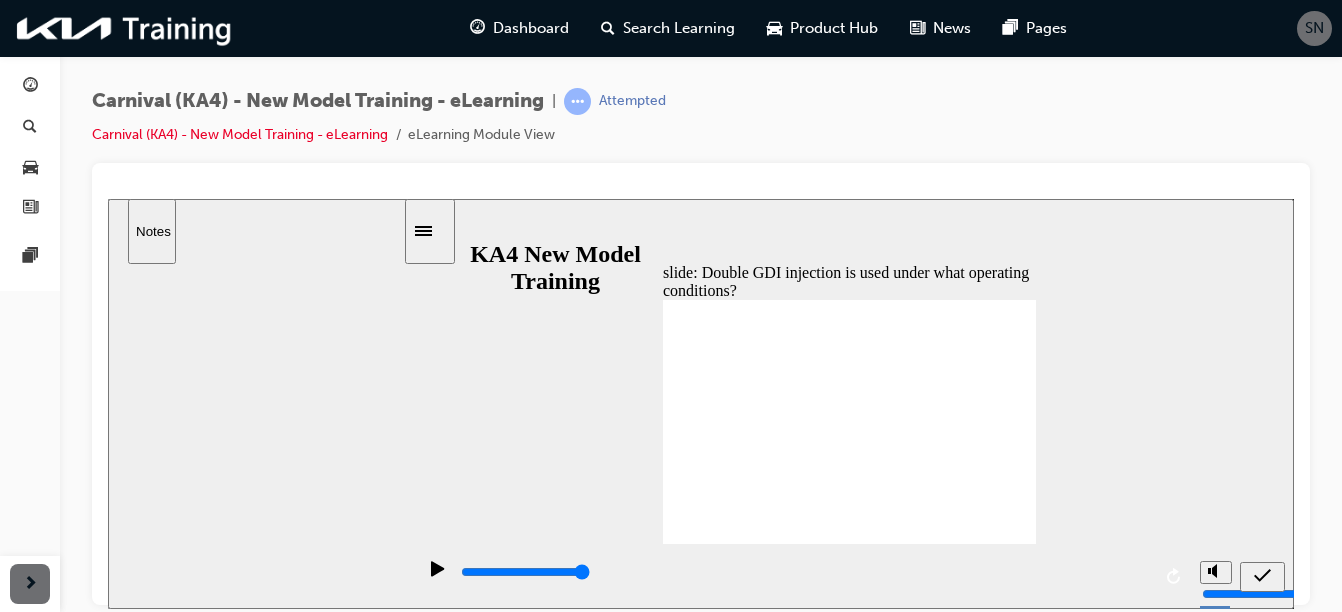 click 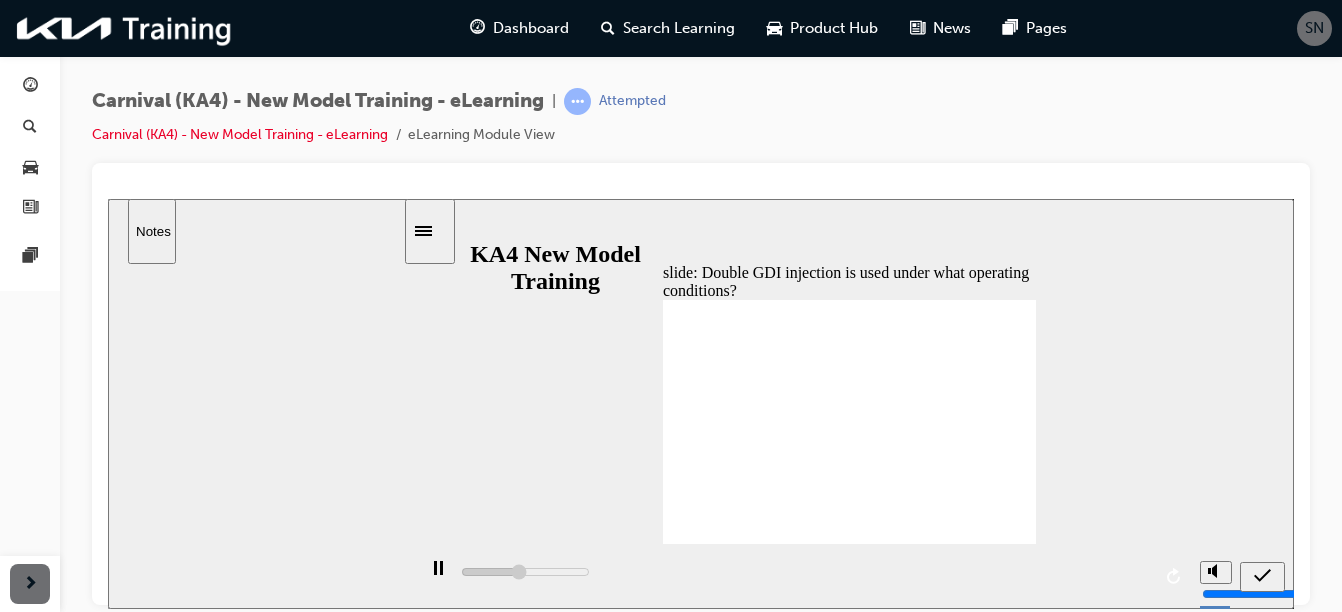click 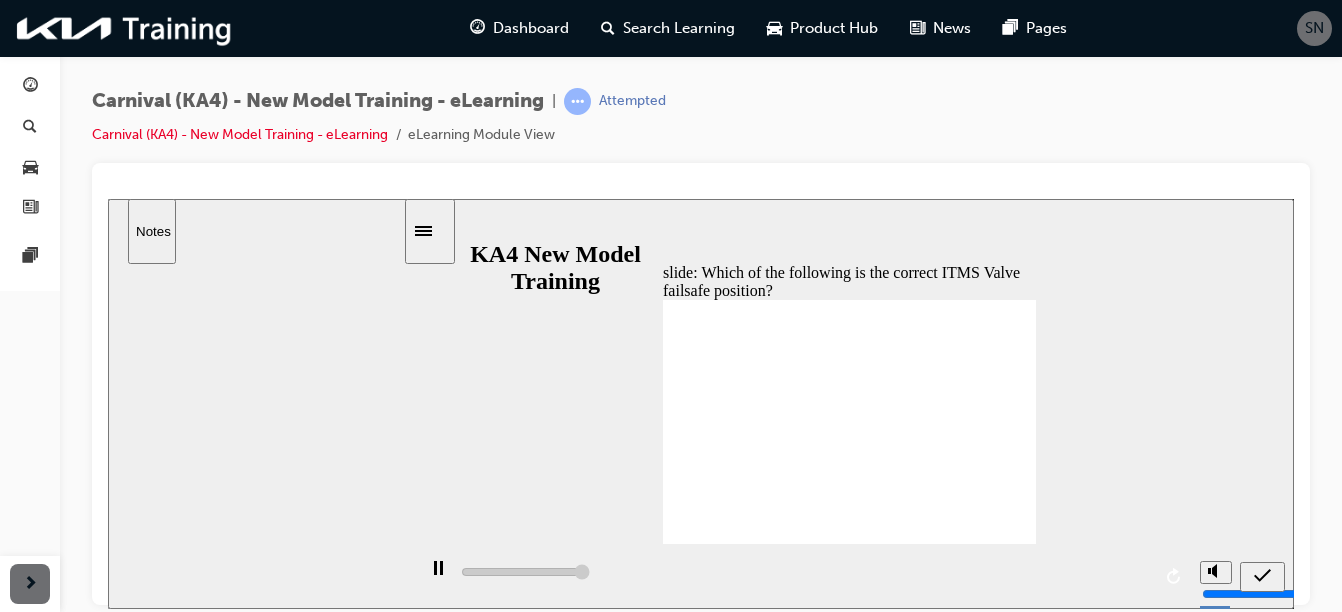 type on "5000" 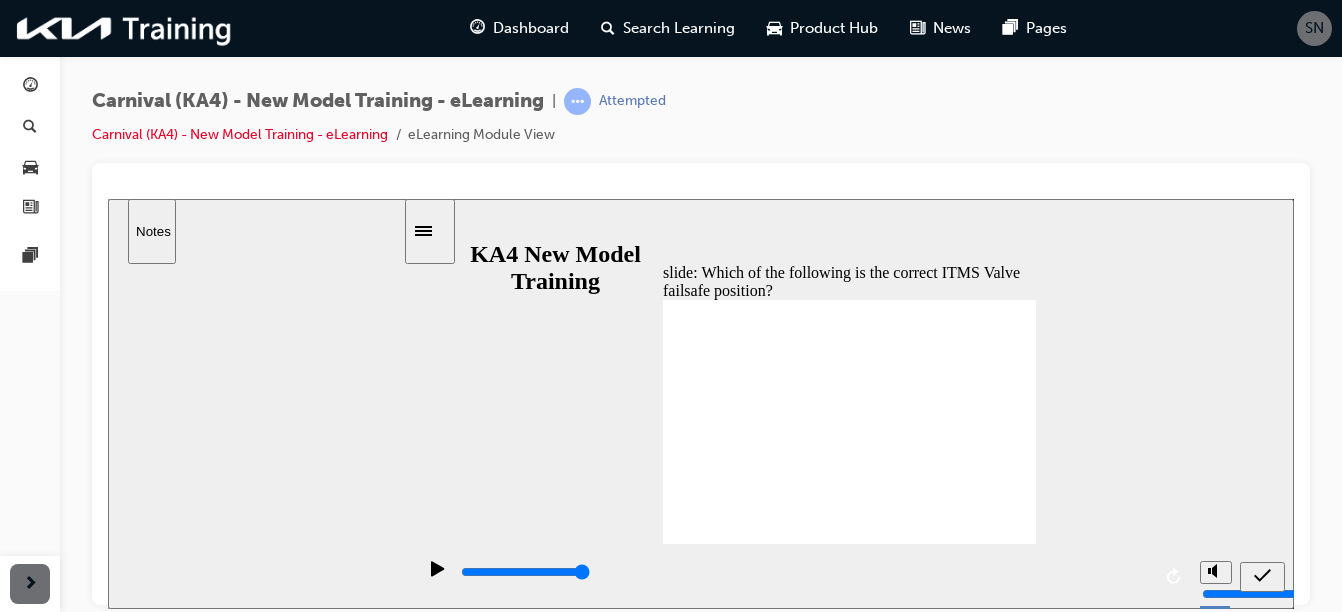 click 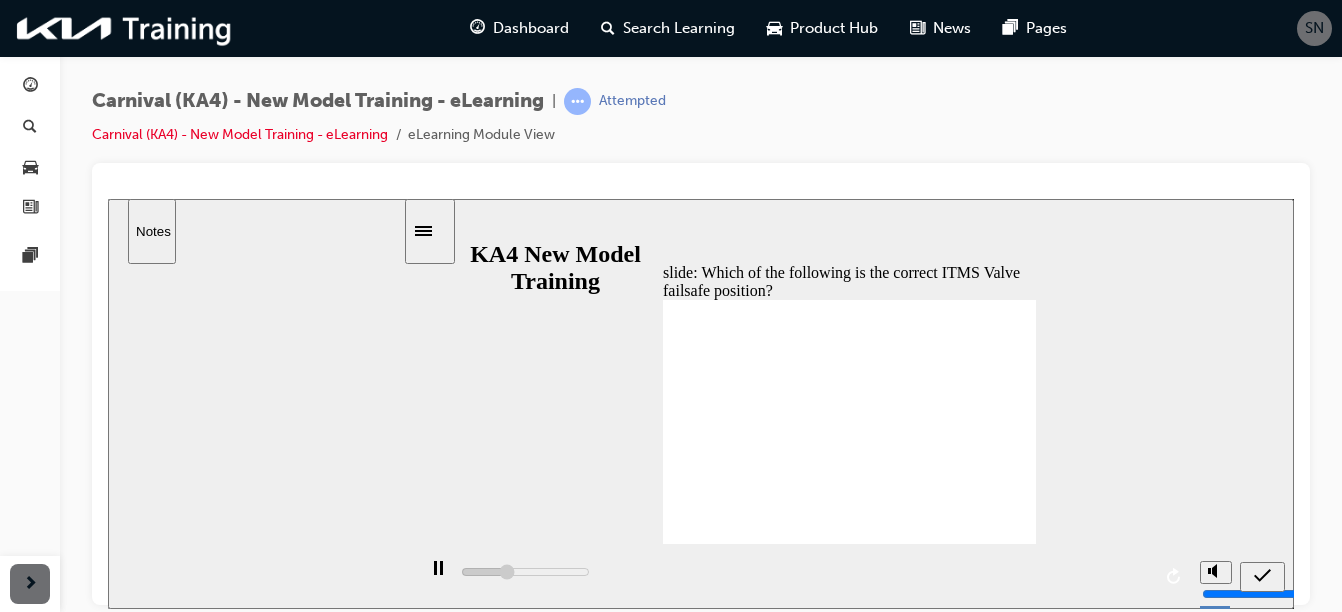 click 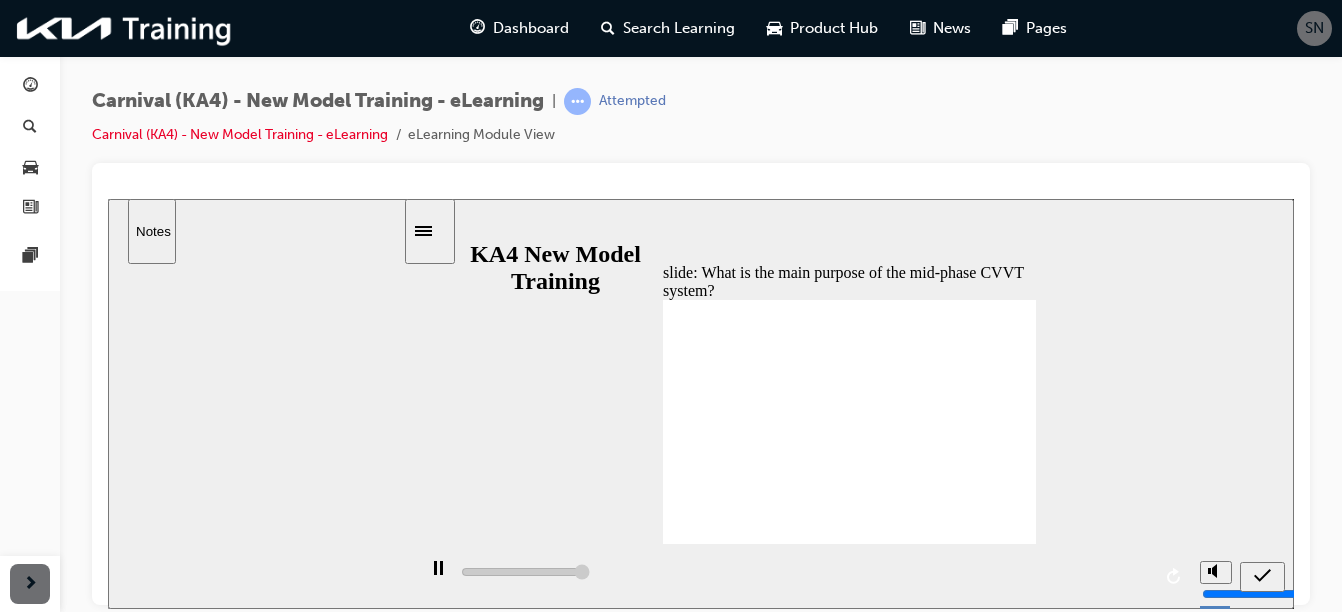 type on "5000" 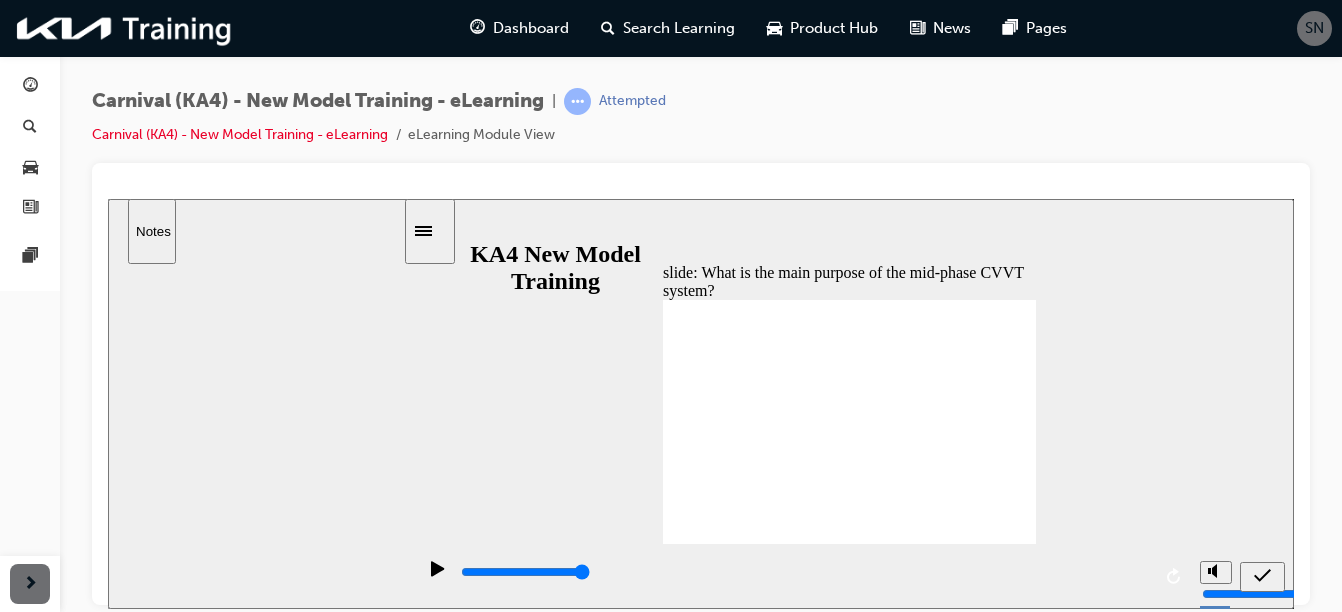 click 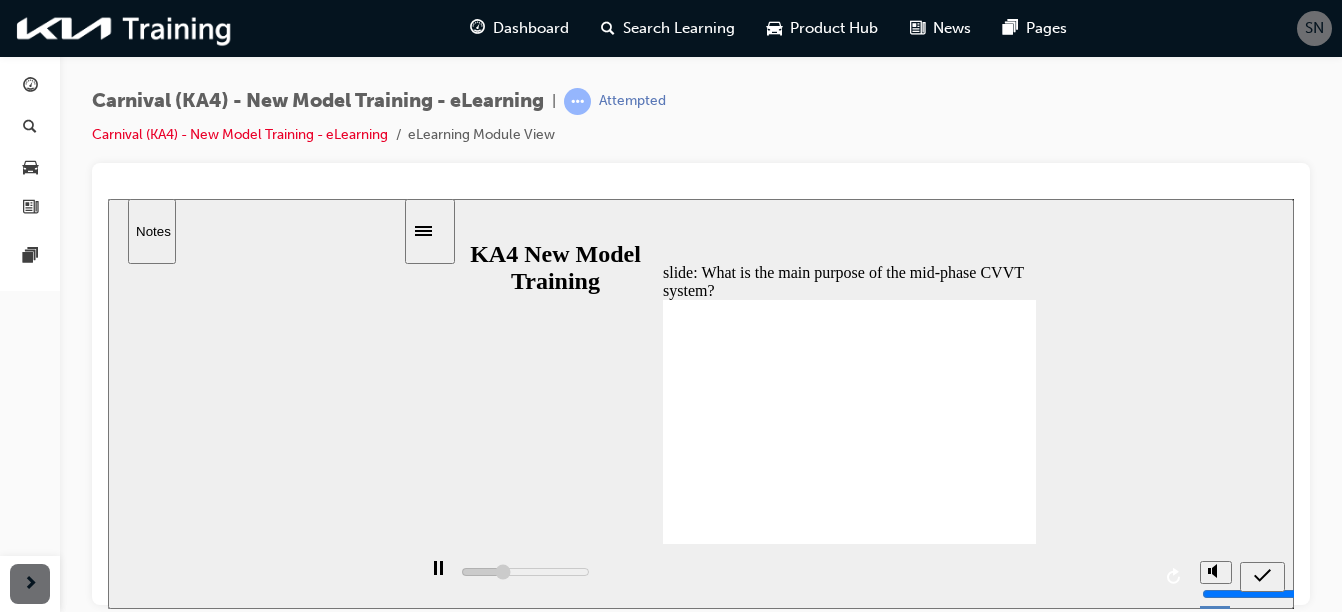 click 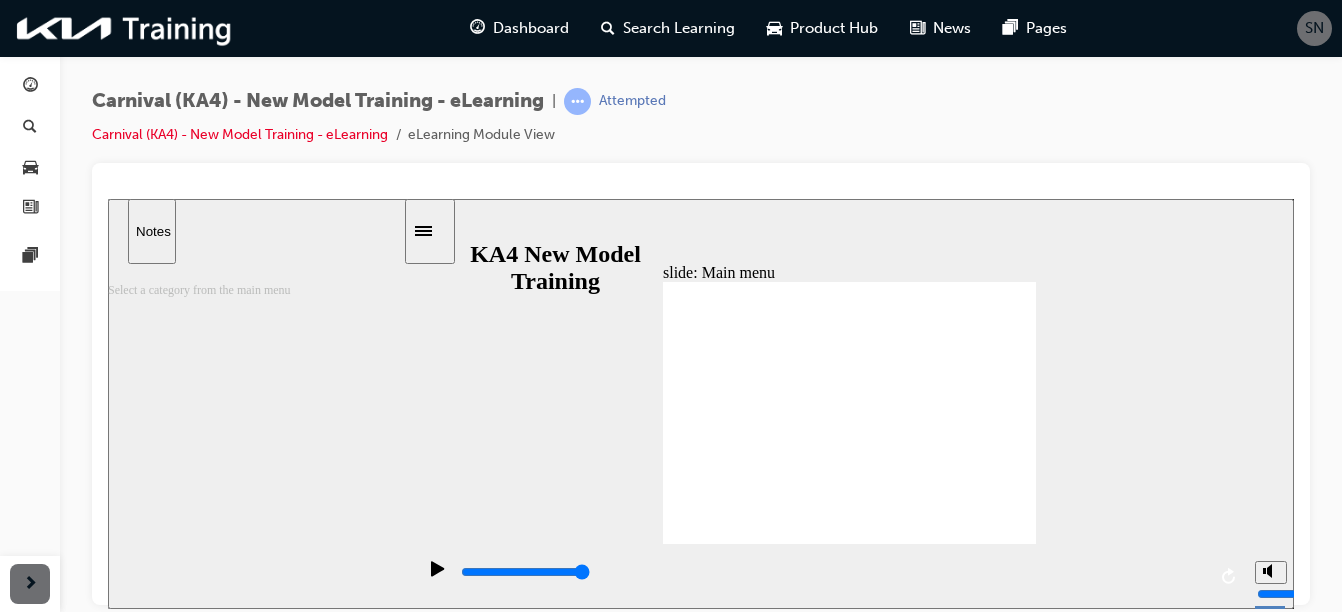 type on "5000" 